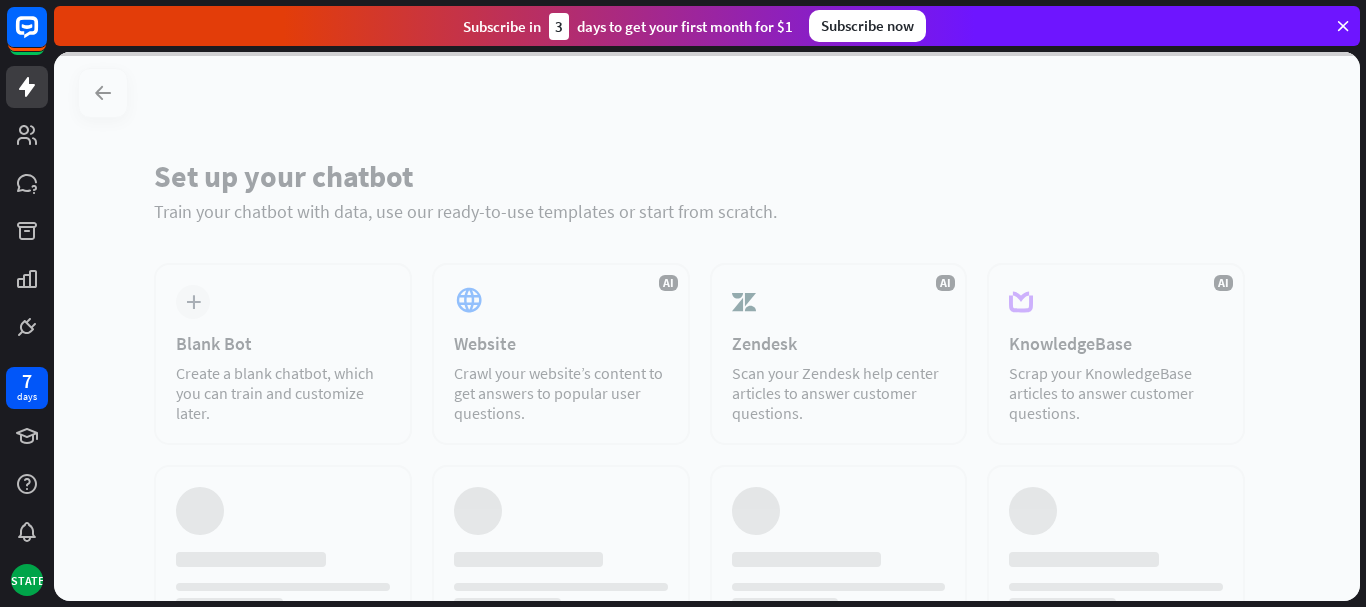 scroll, scrollTop: 0, scrollLeft: 0, axis: both 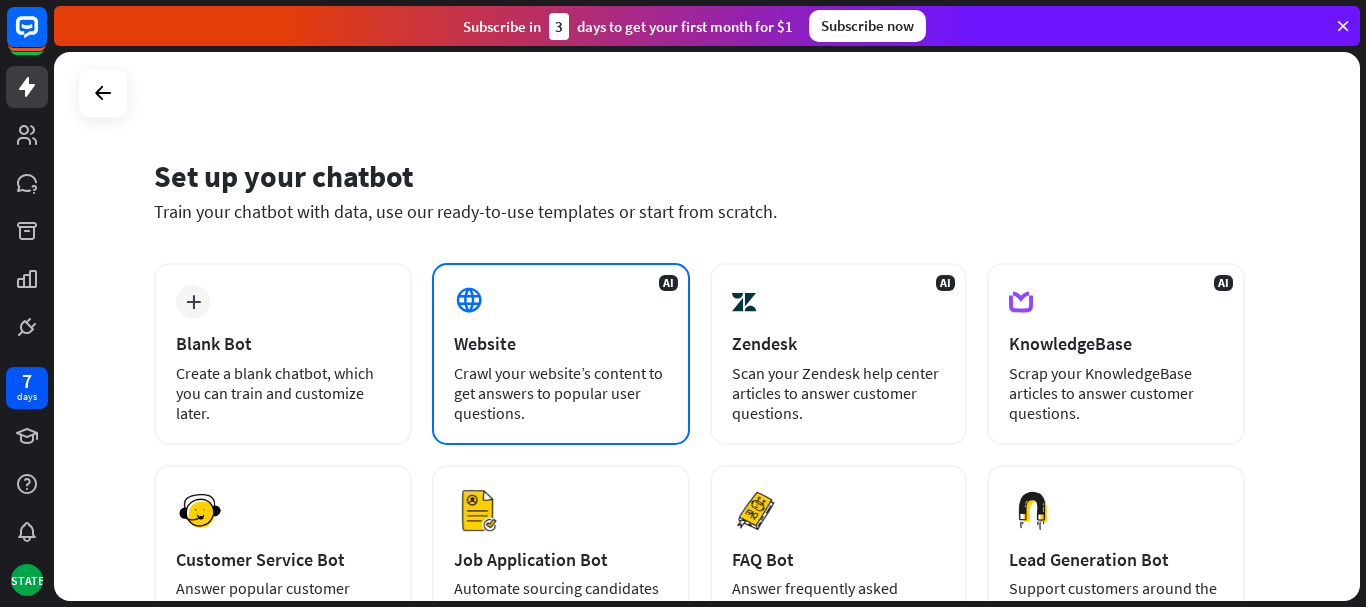 click on "AI     Website
Crawl your website’s content to get answers to
popular user questions." at bounding box center (561, 354) 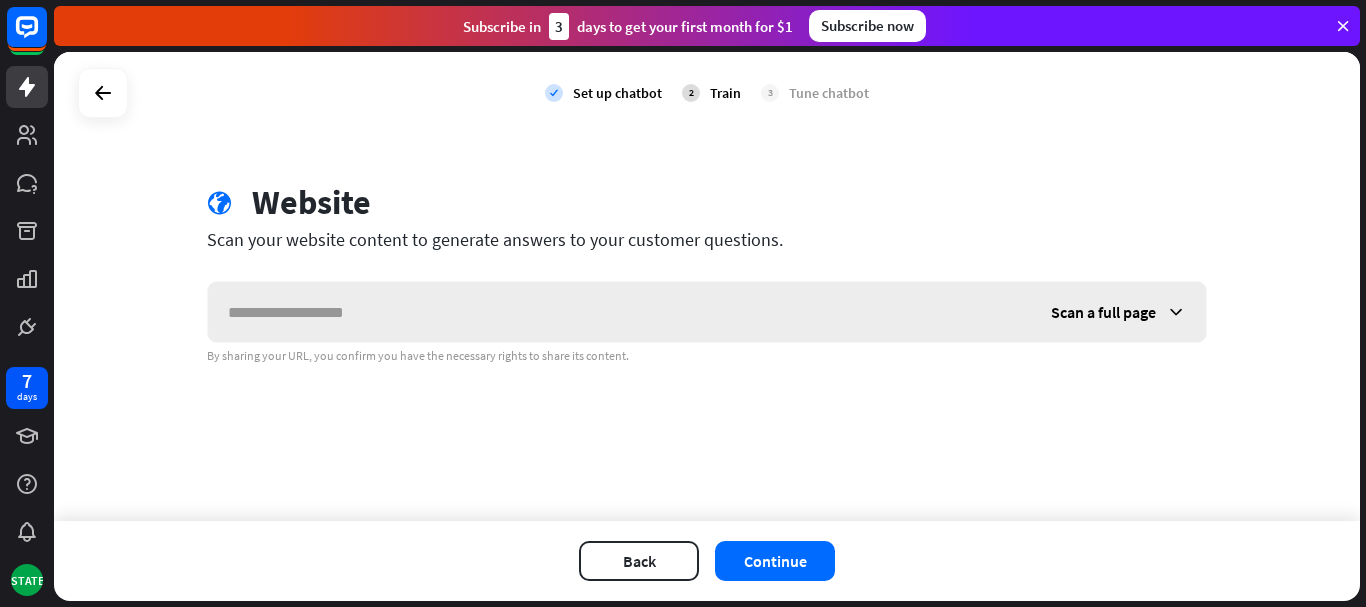 click at bounding box center [619, 312] 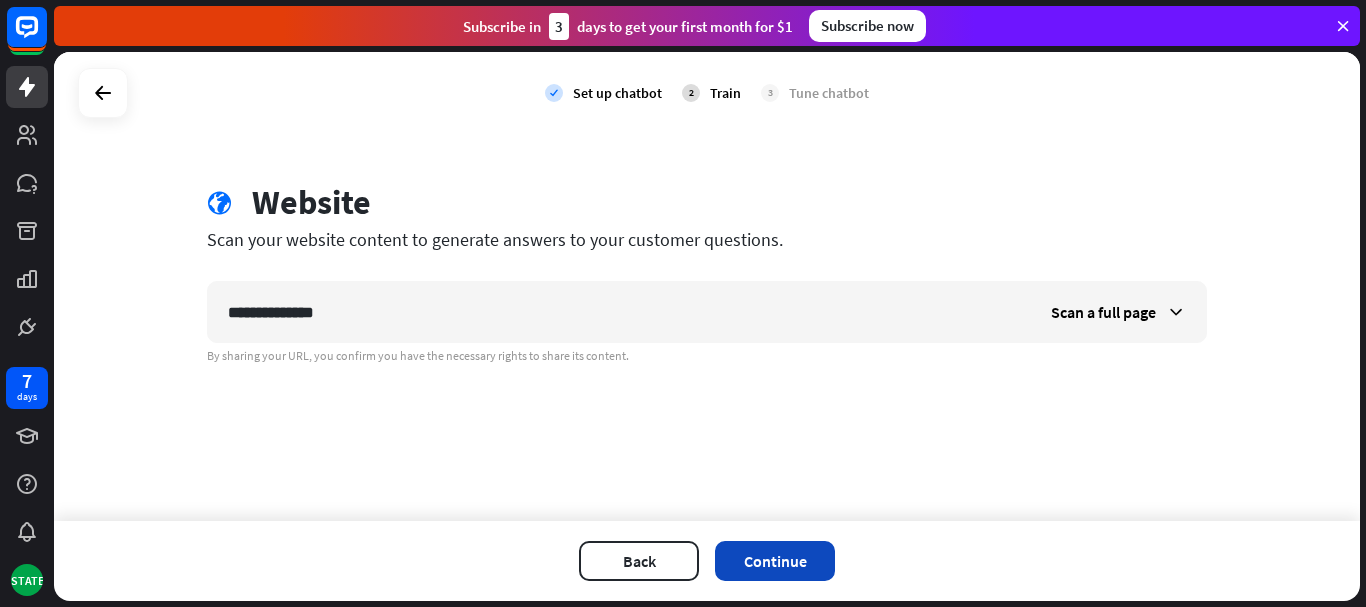 type on "**********" 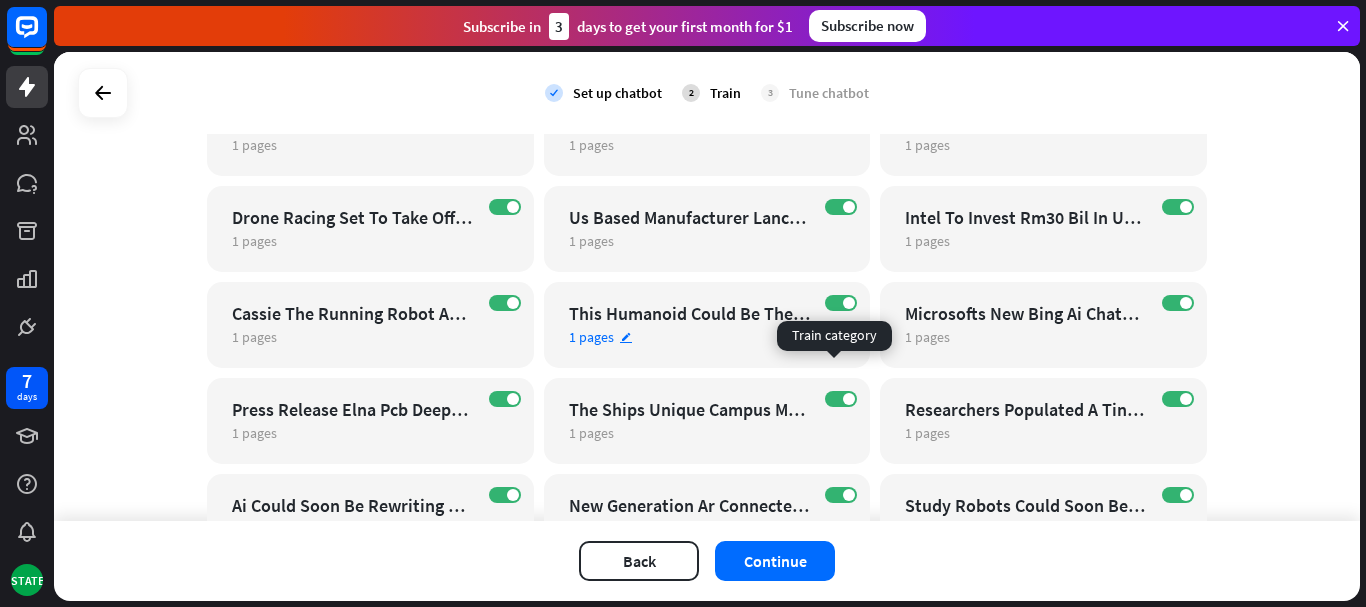 scroll, scrollTop: 2700, scrollLeft: 0, axis: vertical 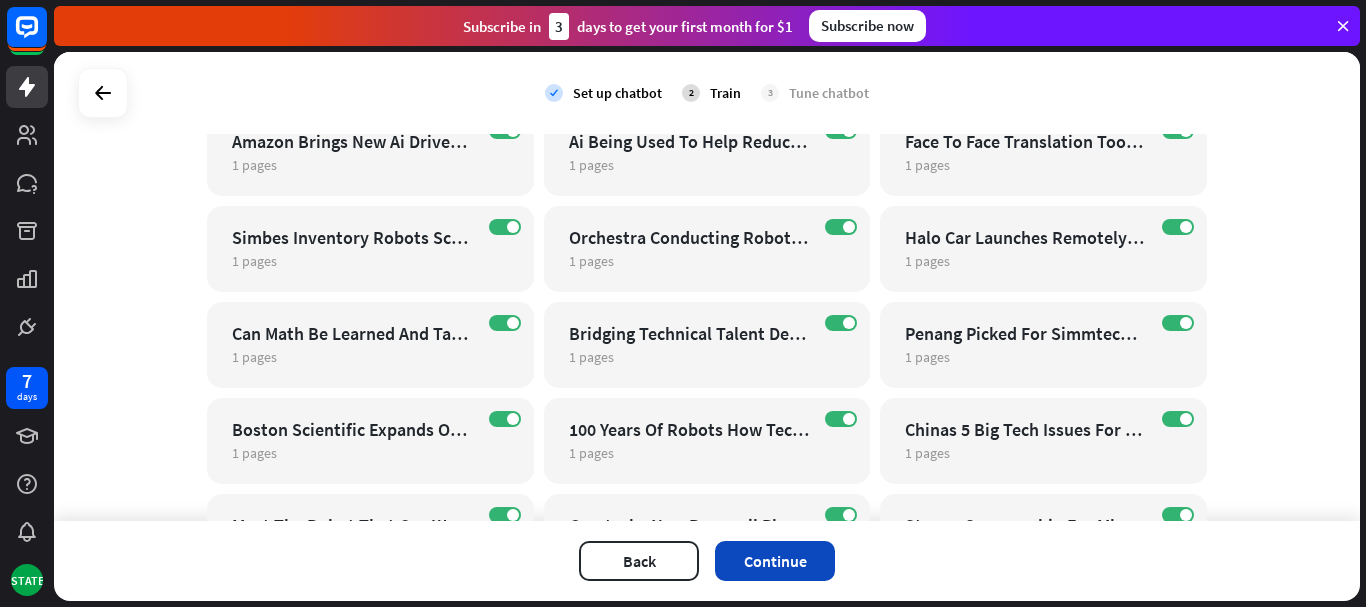 click on "Continue" at bounding box center [775, 561] 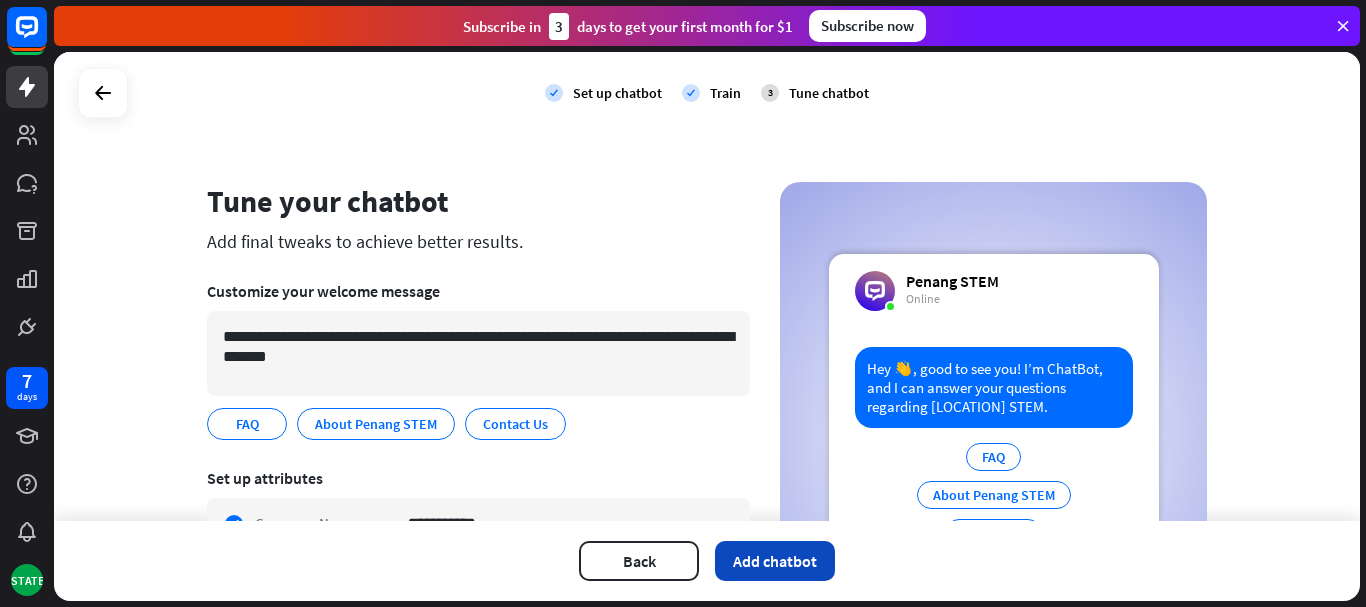 click on "Add chatbot" at bounding box center [775, 561] 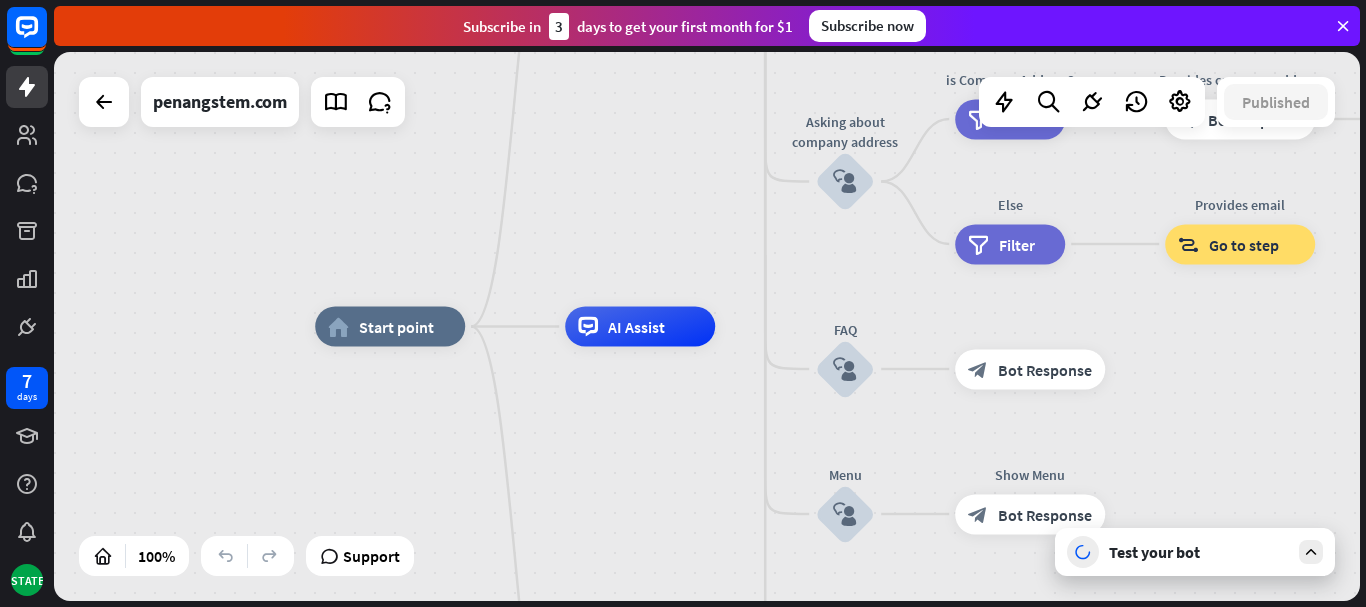 click on "Test your bot" at bounding box center (1199, 552) 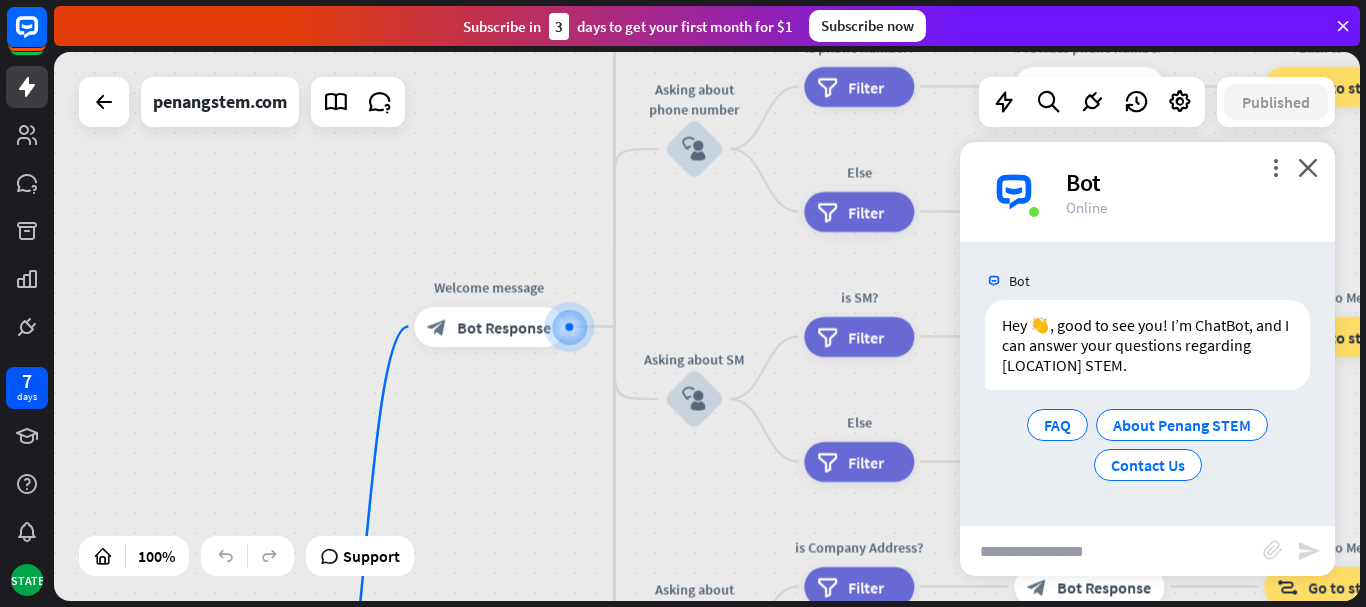 click at bounding box center (1111, 551) 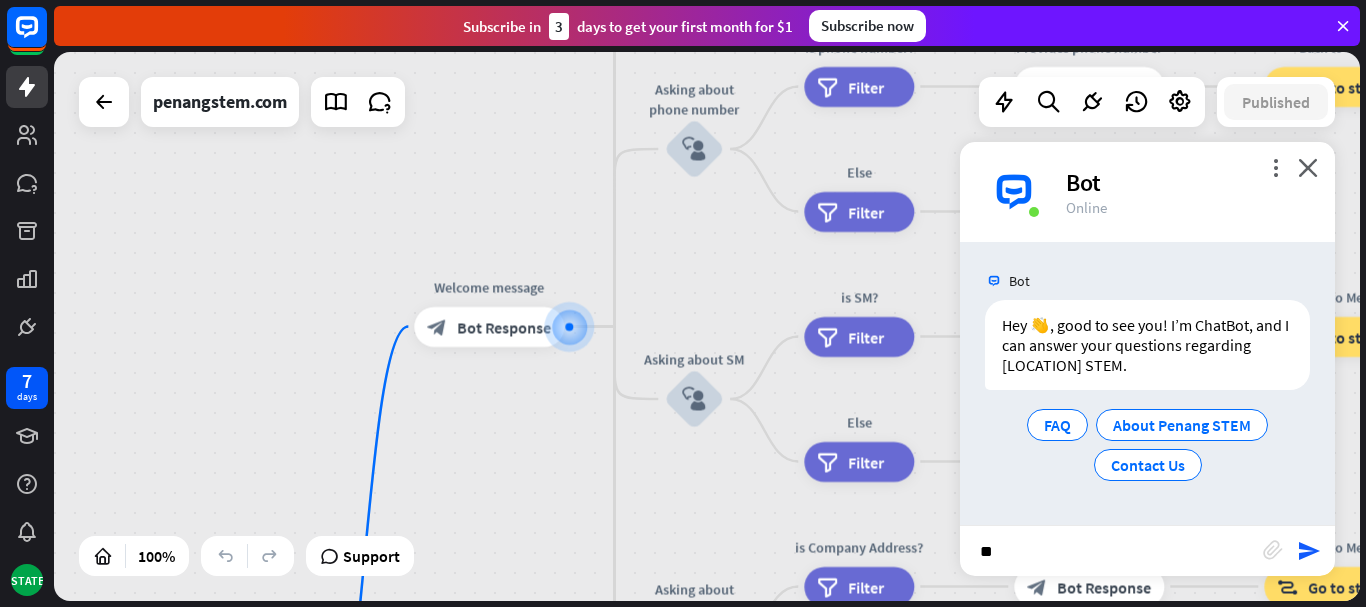 type on "*" 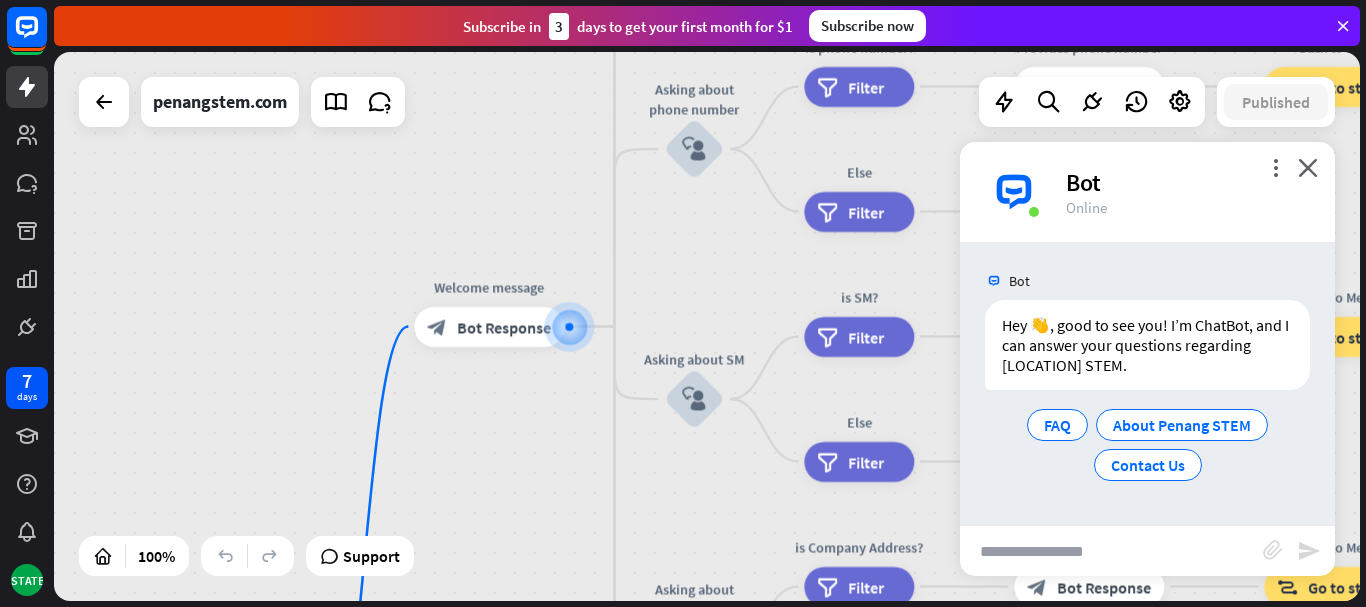 type on "*" 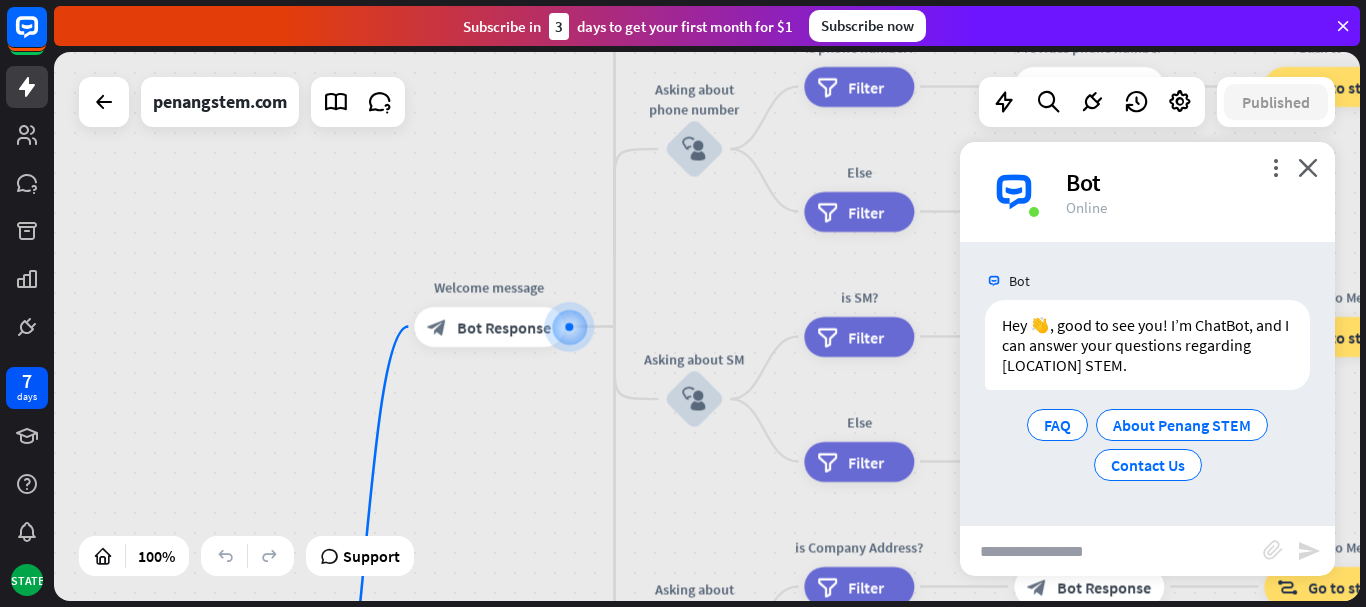 click at bounding box center (1111, 551) 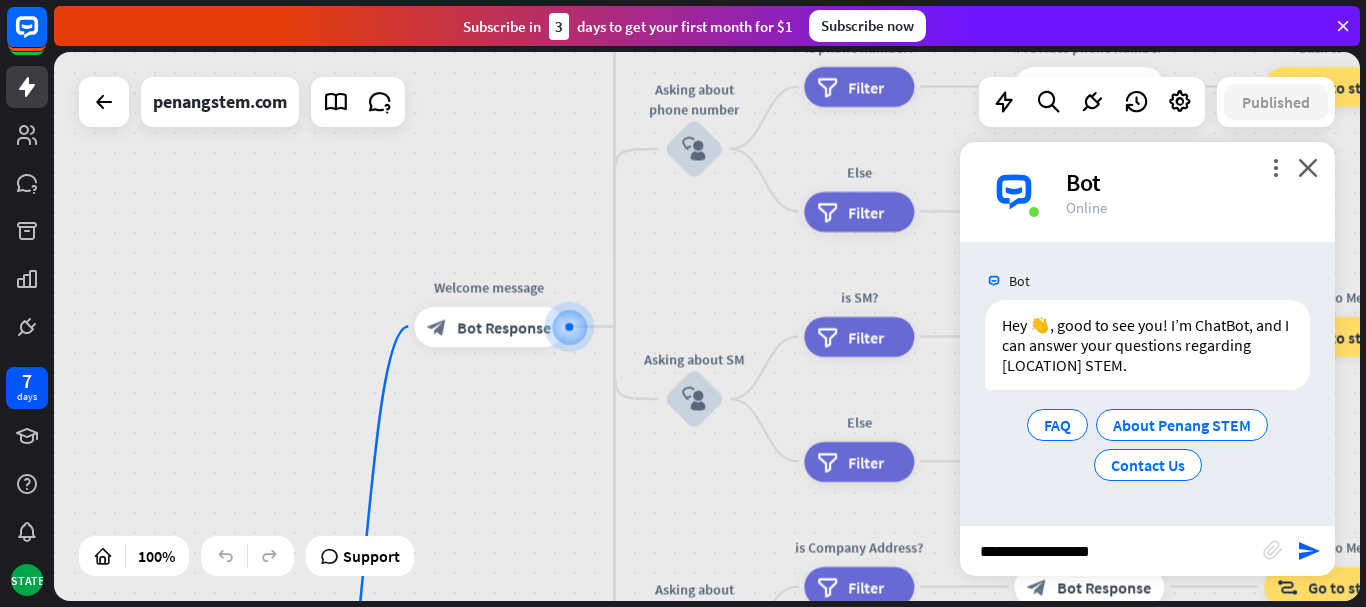 type on "**********" 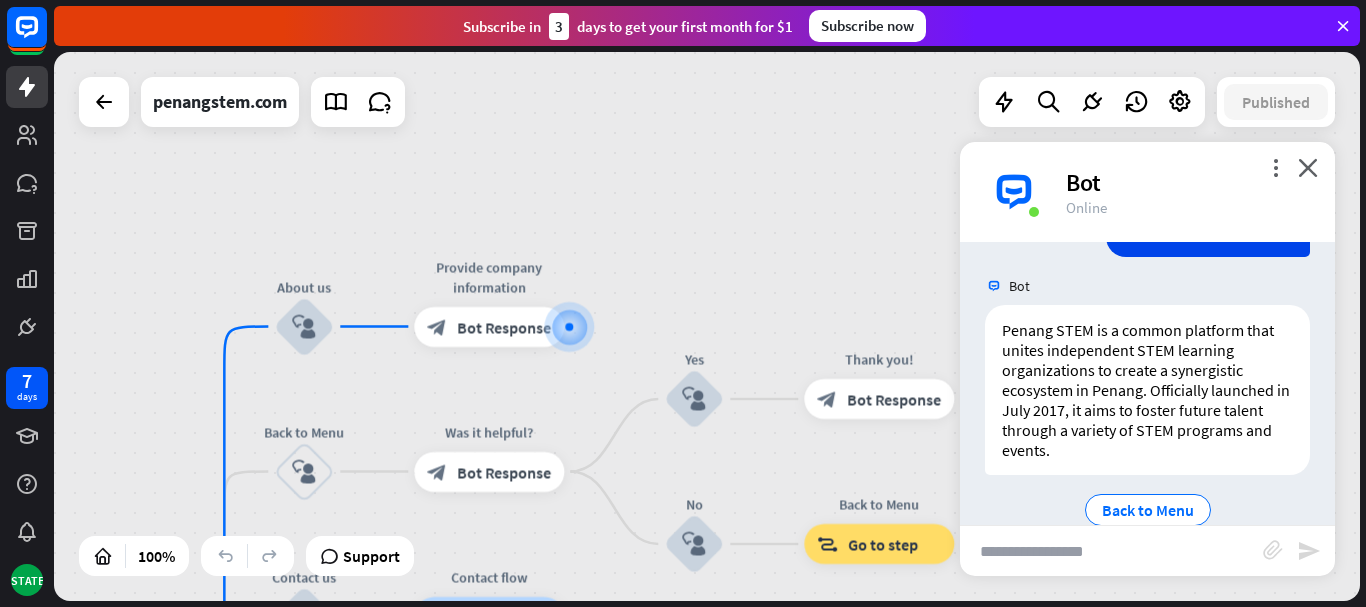 scroll, scrollTop: 266, scrollLeft: 0, axis: vertical 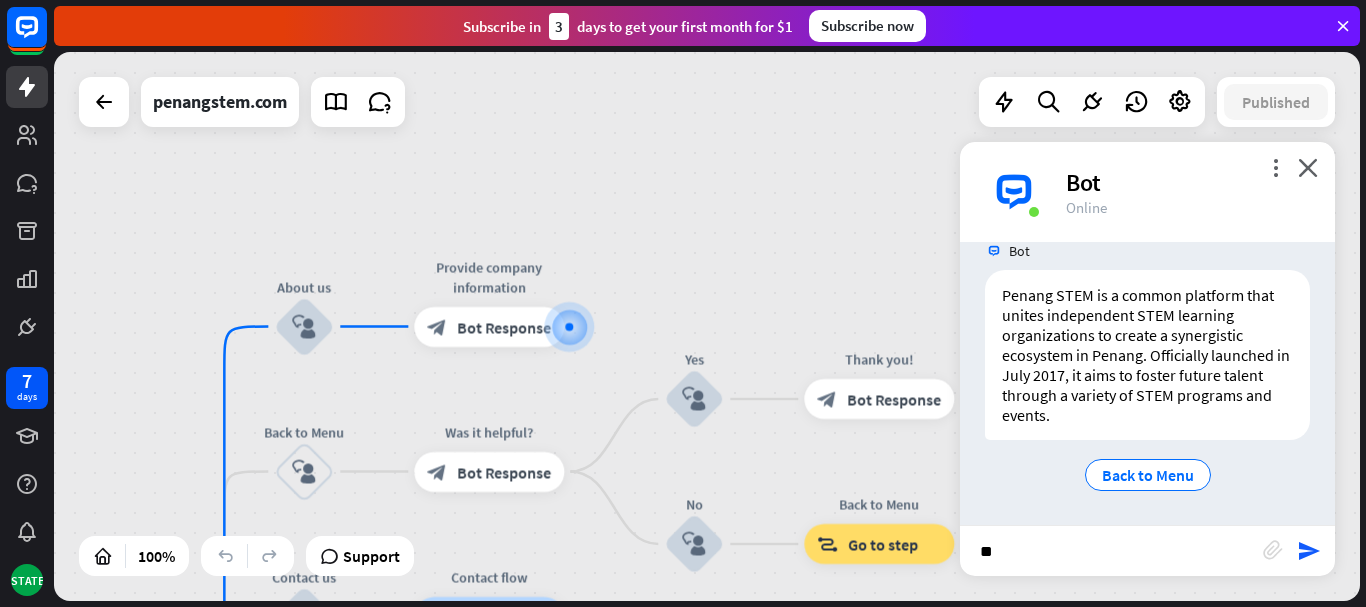 type on "*" 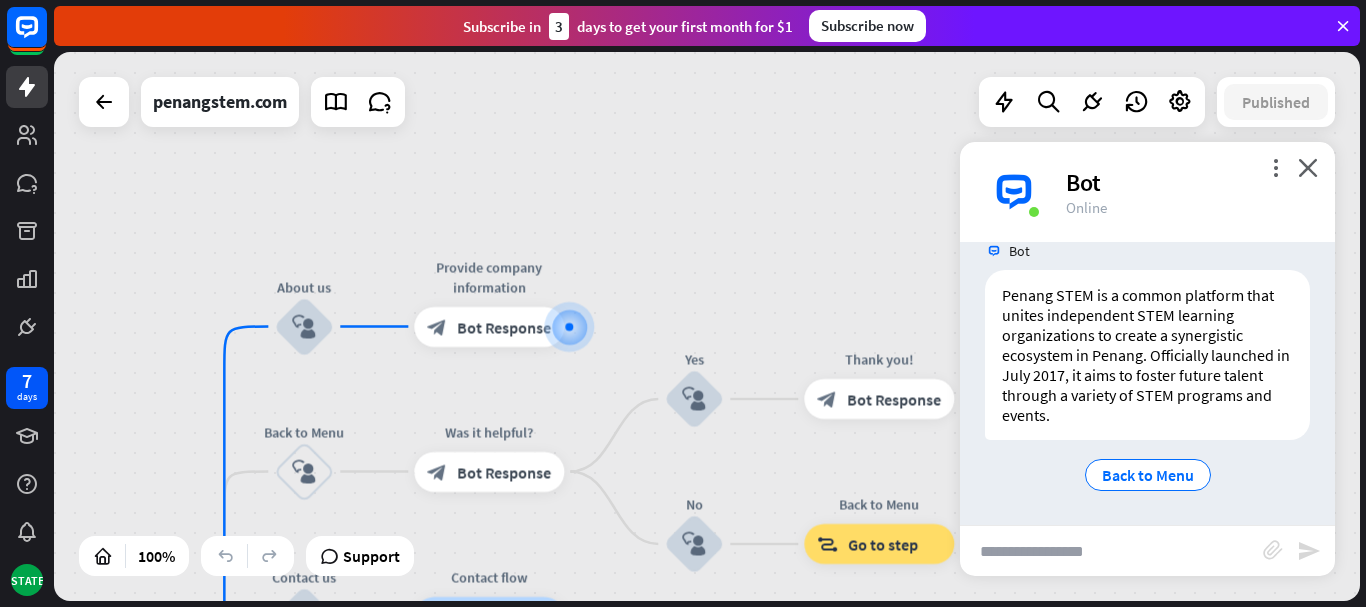 click at bounding box center (1111, 551) 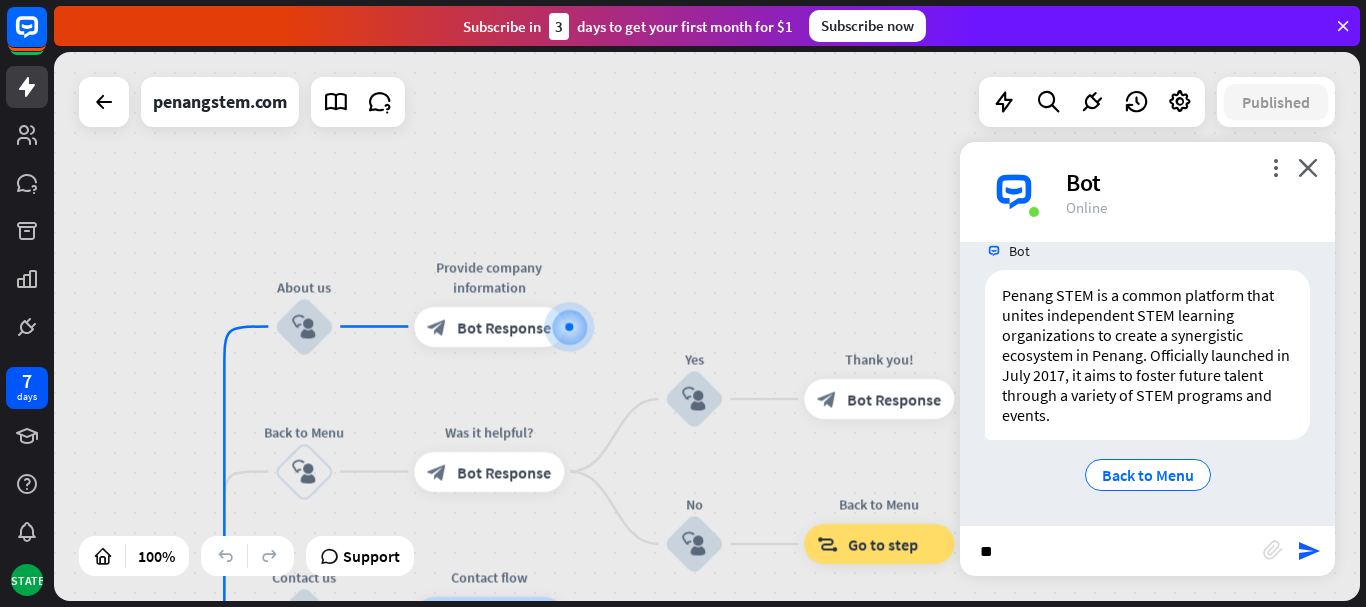 type on "*" 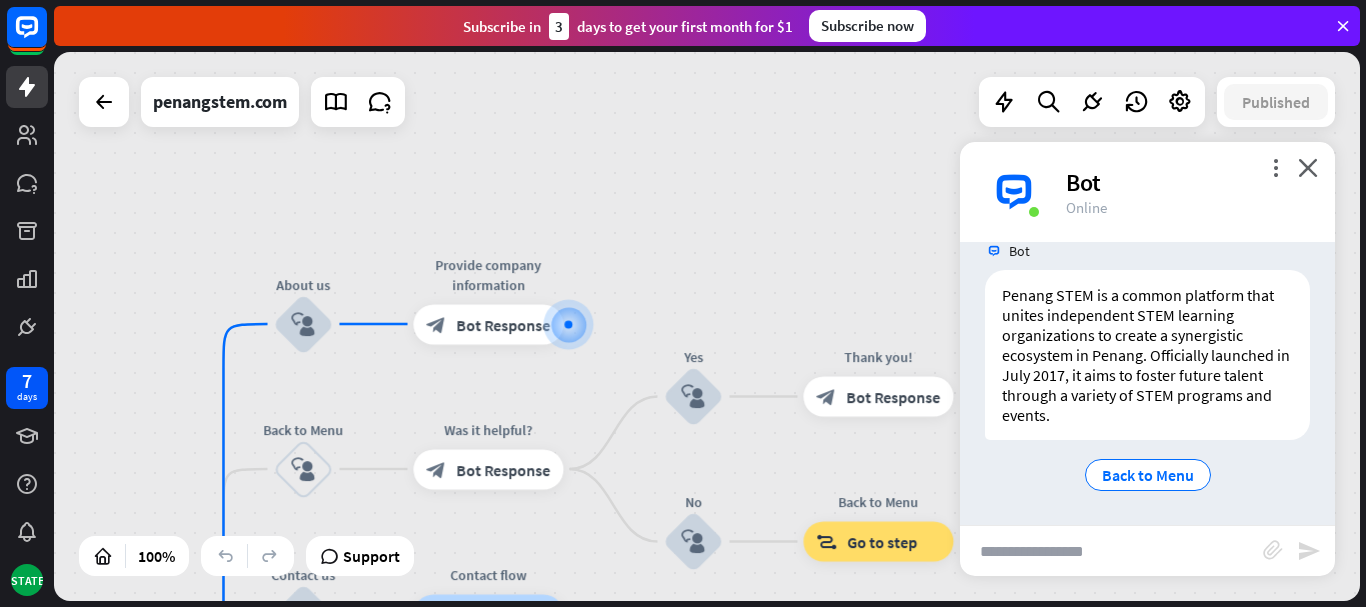 click at bounding box center [1111, 551] 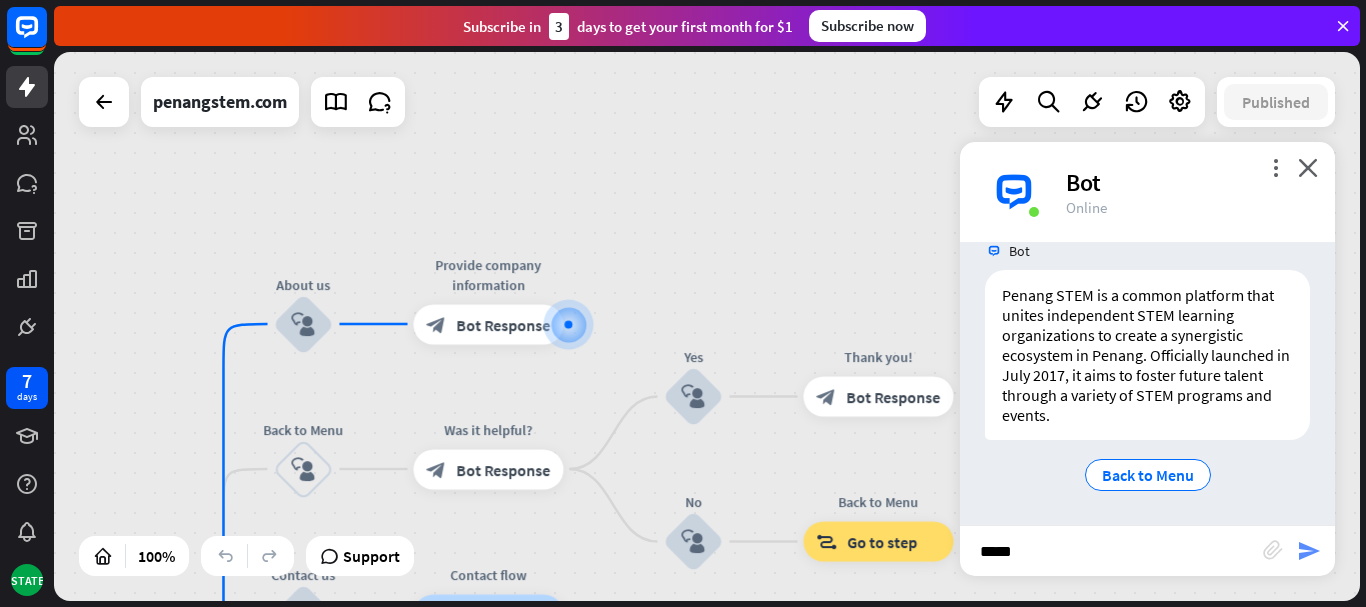 type on "*****" 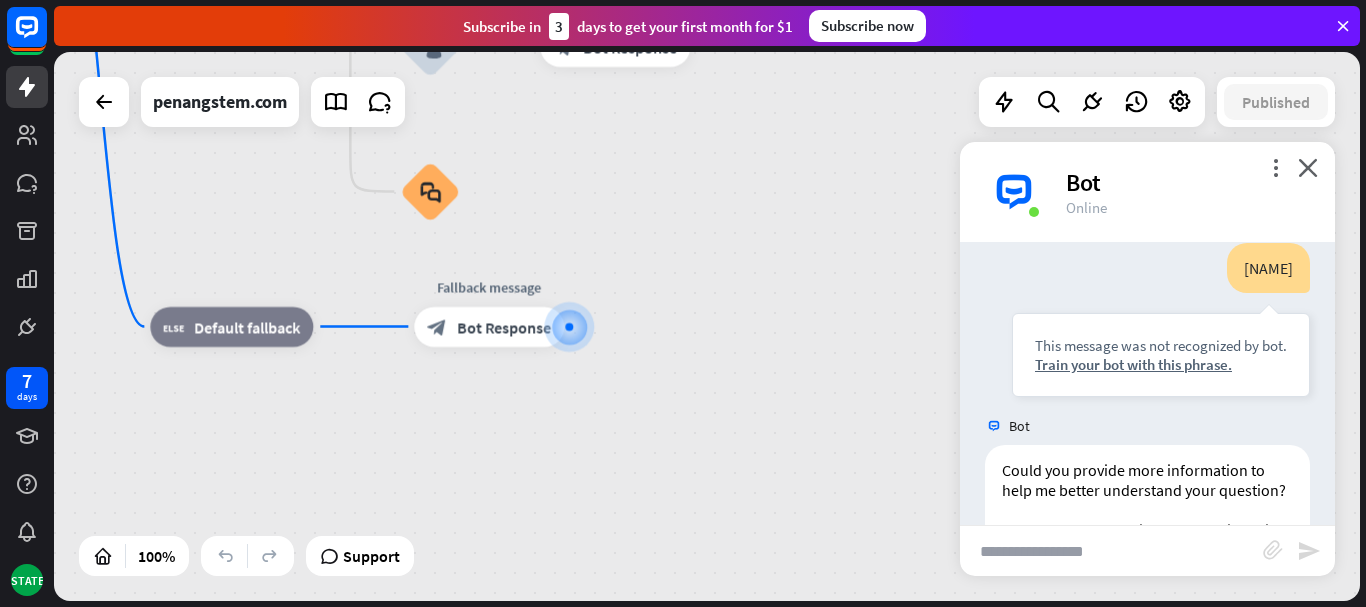 scroll, scrollTop: 666, scrollLeft: 0, axis: vertical 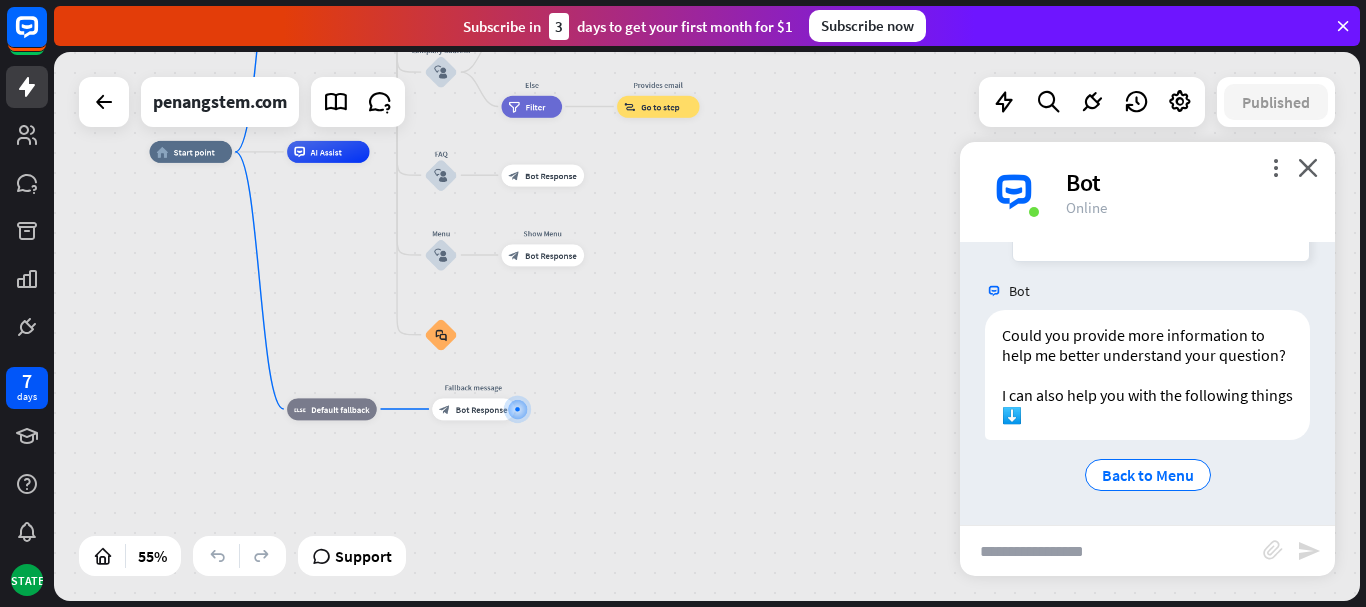 drag, startPoint x: 339, startPoint y: 444, endPoint x: 353, endPoint y: 646, distance: 202.48457 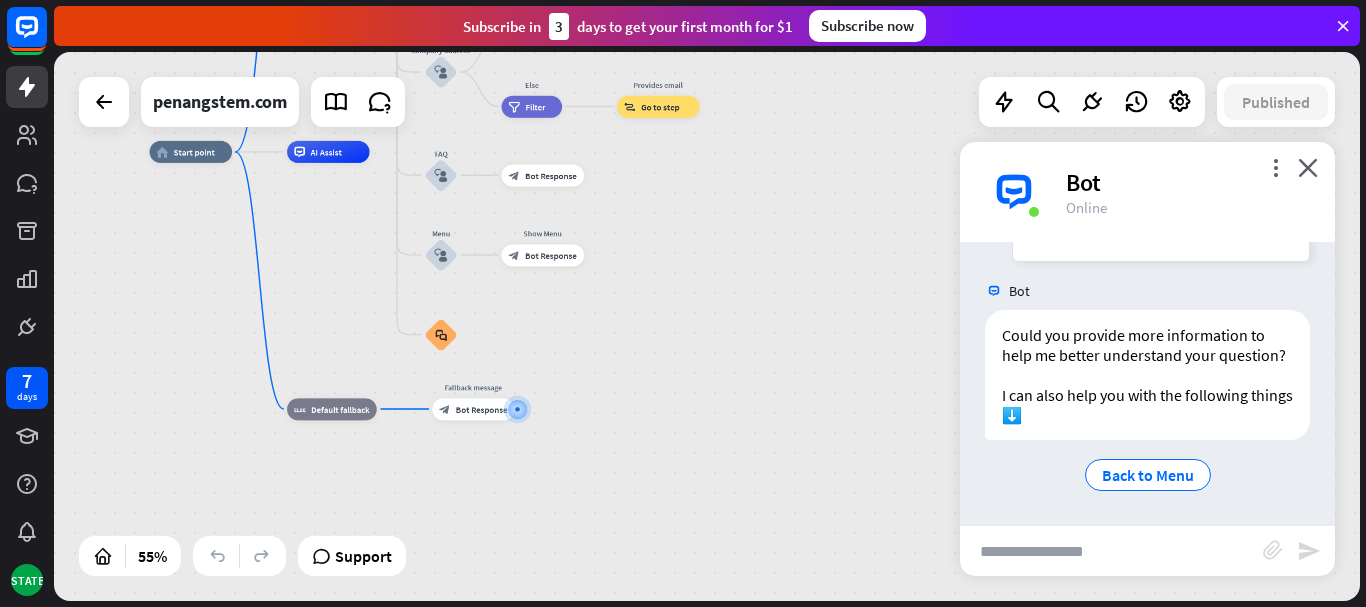 click on "[NUMBER] days
[STATE]
close
Product Help
First steps   Get started with ChatBot       Help Center   Follow step-by-step tutorials       Academy   Level up your skill set       Contact us   Connect with our Product Experts
Subscribe in
[NUMBER]
days
to get your first month for $[NUMBER]
Subscribe now                         home_2   Start point                 Welcome message   block_bot_response   Bot Response                 About us   block_user_input                 Provide company information   block_bot_response                 Back to Menu   block_user_input                 Was it helpful?   block_bot_response" at bounding box center [683, 303] 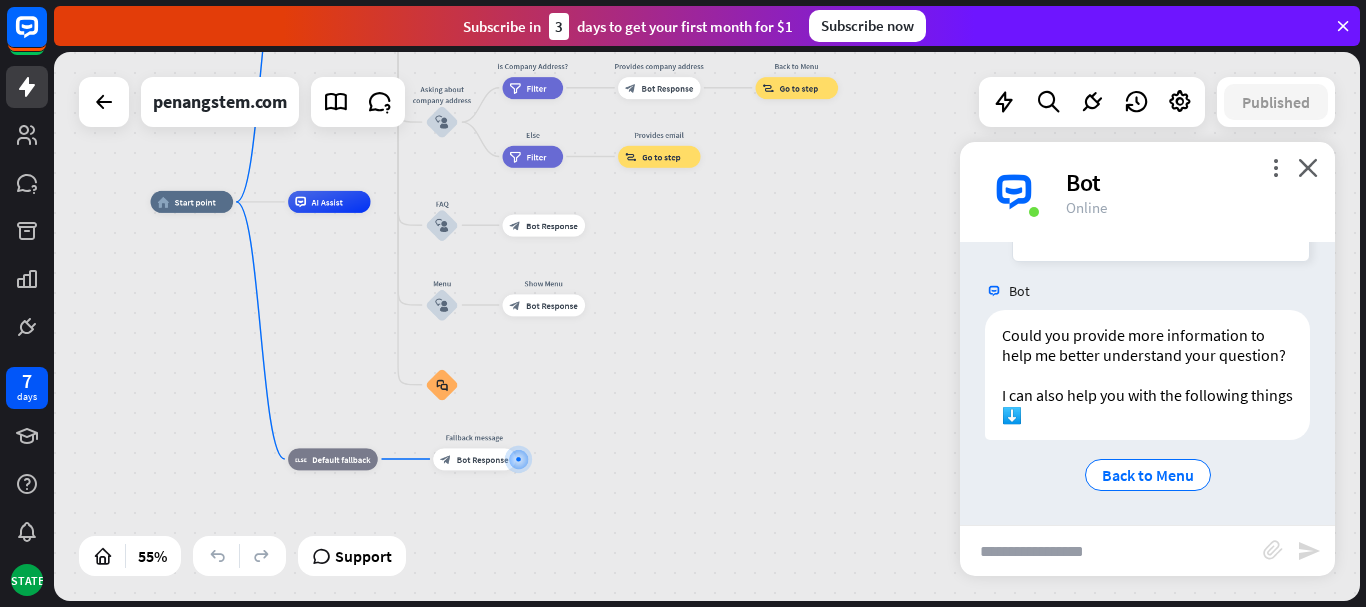 drag, startPoint x: 644, startPoint y: 244, endPoint x: 645, endPoint y: 276, distance: 32.01562 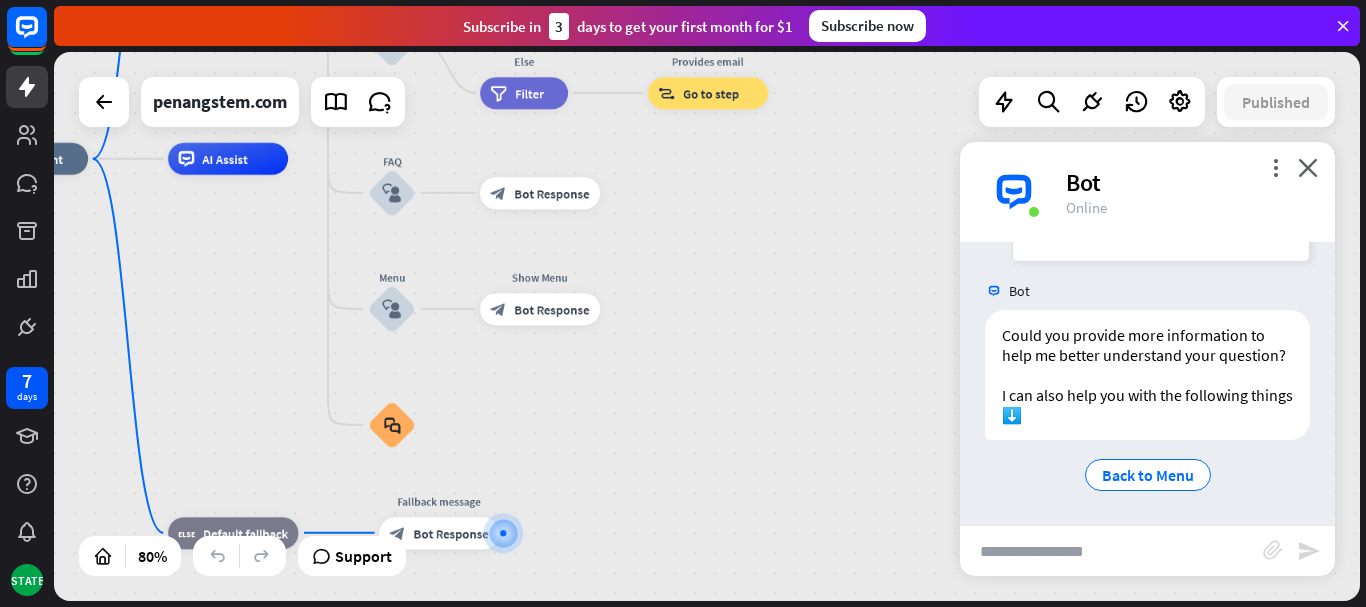 drag, startPoint x: 551, startPoint y: 180, endPoint x: 710, endPoint y: 296, distance: 196.81717 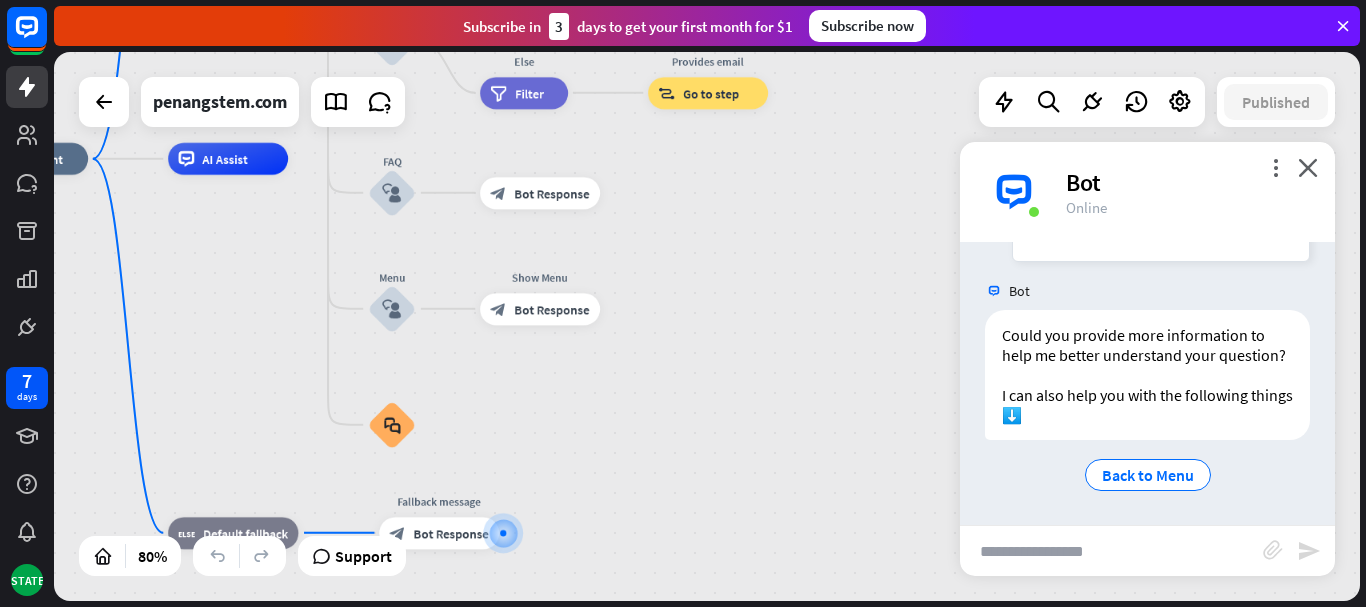 click on "home_2   Start point                 Welcome message   block_bot_response   Bot Response                 About us   block_user_input                 Provide company information   block_bot_response   Bot Response                 Back to Menu   block_user_input                 Was it helpful?   block_bot_response   Bot Response                 Yes   block_user_input                 Thank you!   block_bot_response   Bot Response                 No   block_user_input                 Back to Menu   block_goto   Go to step                 Contact us   block_user_input                 Contact flow   builder_tree   Flow                 Asking about email   block_user_input                   block_goto   Go to step                 Asking about phone number   block_user_input                 Is phone number?   filter   Filter                 Provides phone number   block_bot_response   Bot Response                 Back to Menu   block_goto   Go to step                 Else   filter   Filter" at bounding box center [490, 378] 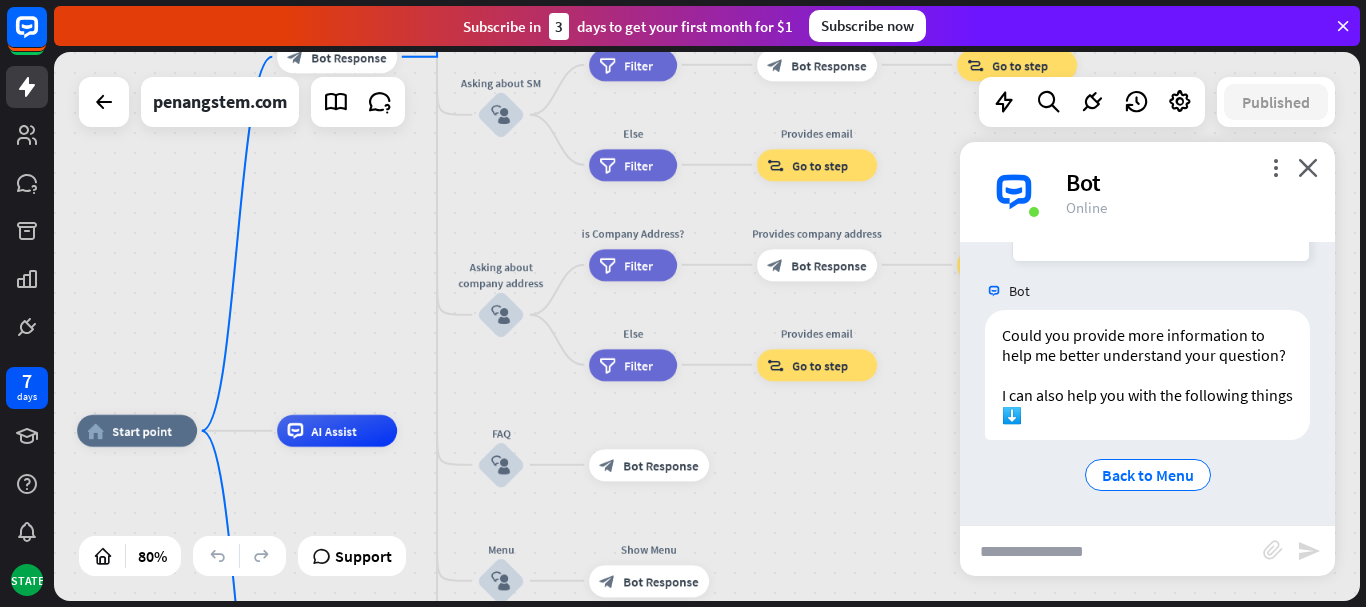 drag, startPoint x: 710, startPoint y: 296, endPoint x: 819, endPoint y: 568, distance: 293.0273 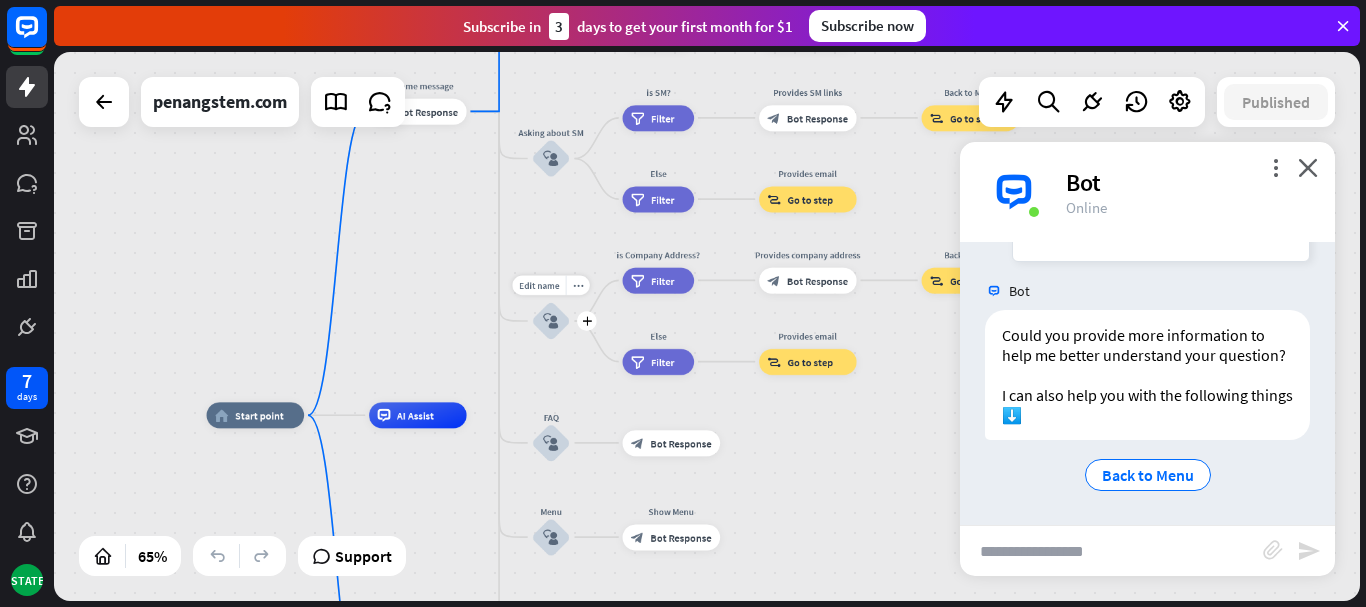 click on "block_user_input" at bounding box center [551, 321] 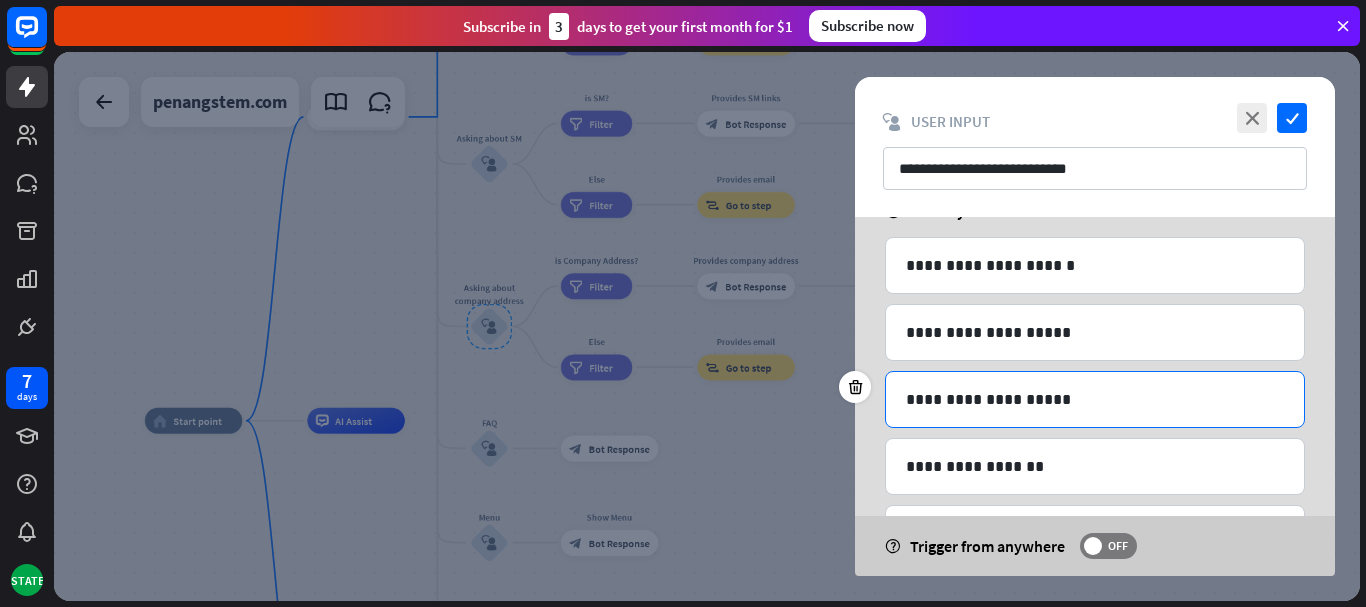 scroll, scrollTop: 200, scrollLeft: 0, axis: vertical 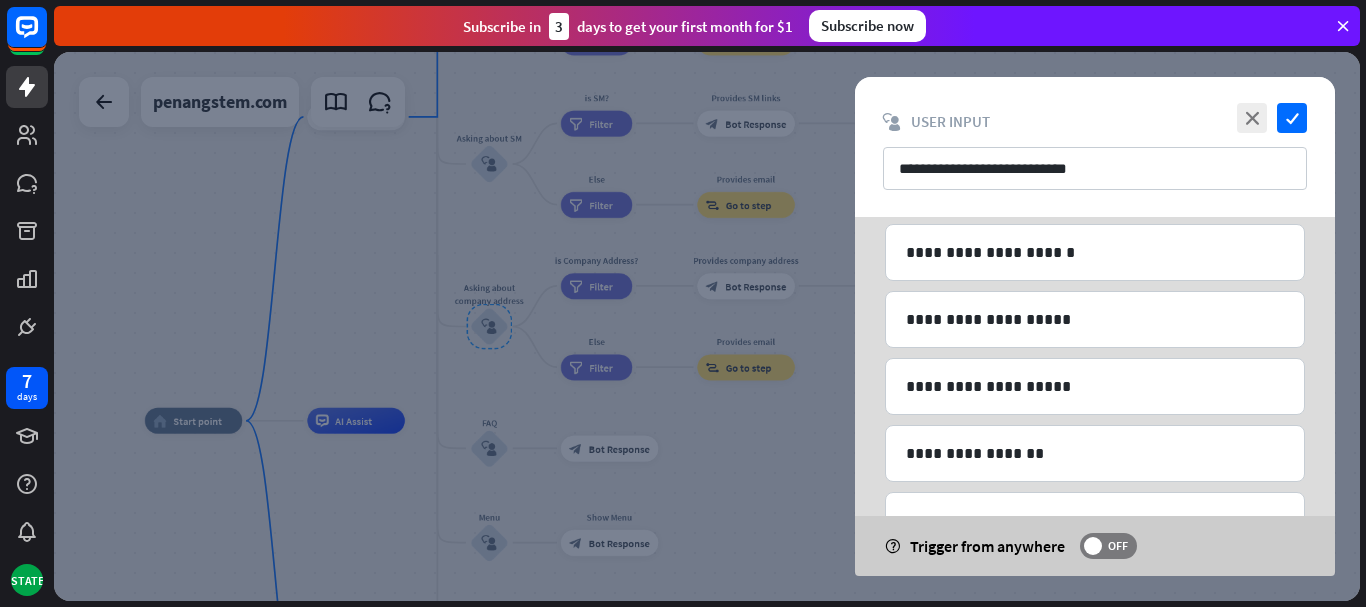 click at bounding box center (707, 326) 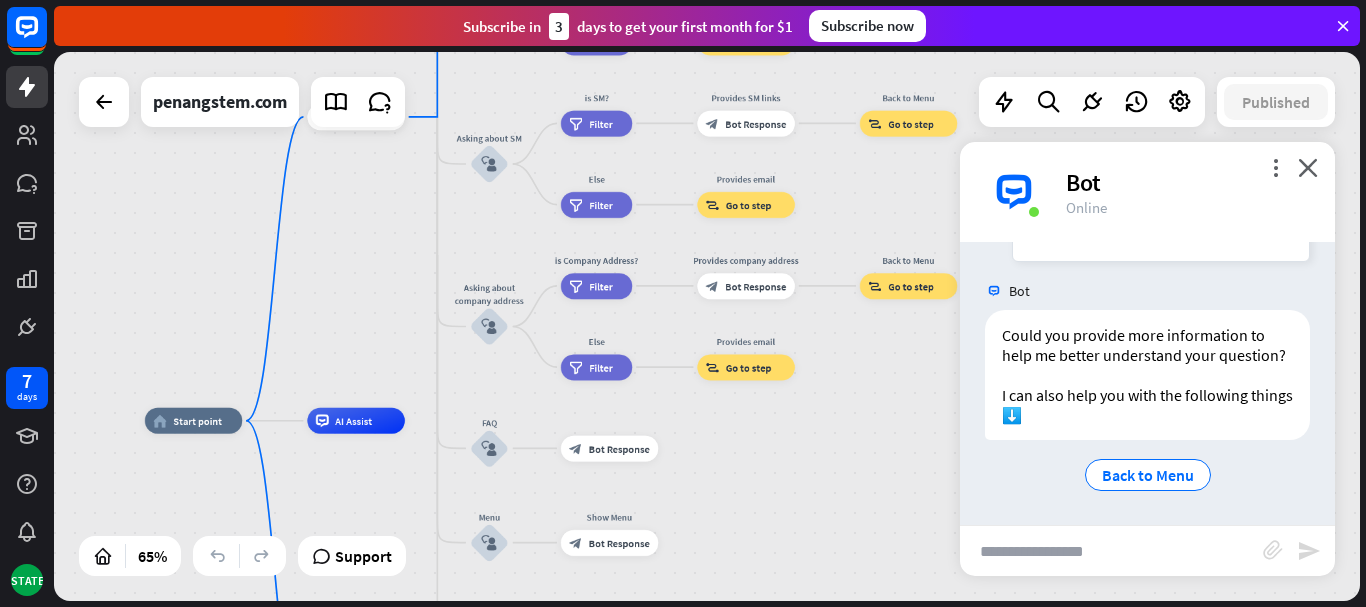 click at bounding box center (1111, 551) 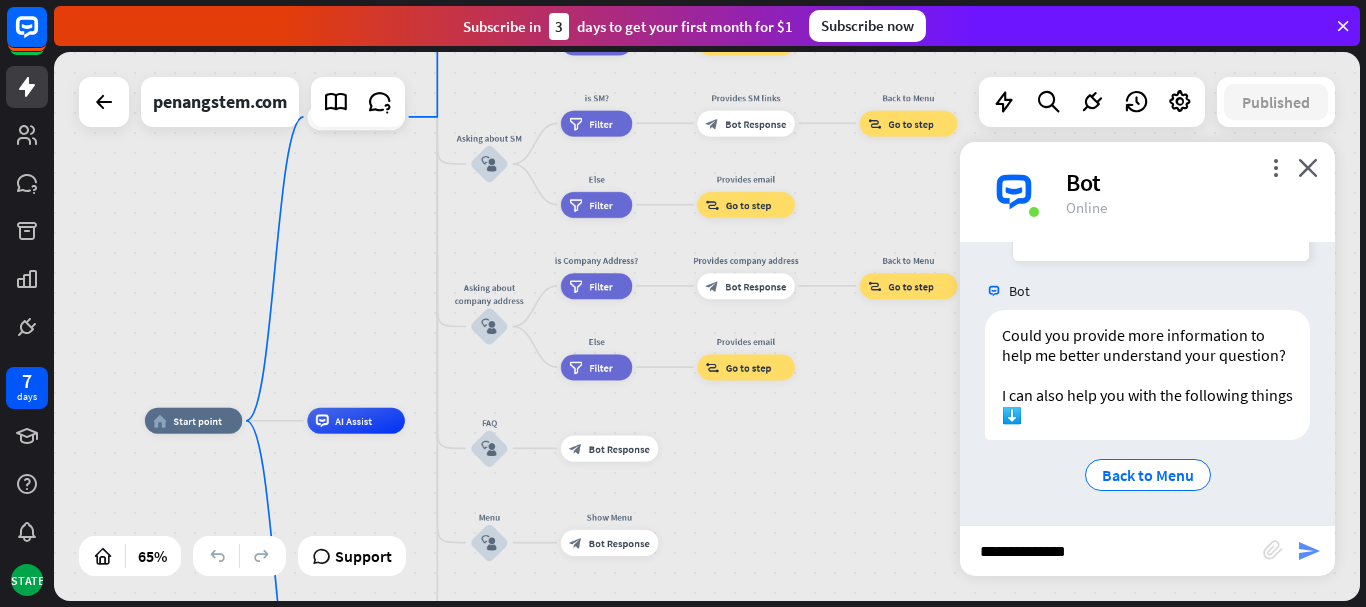 type on "**********" 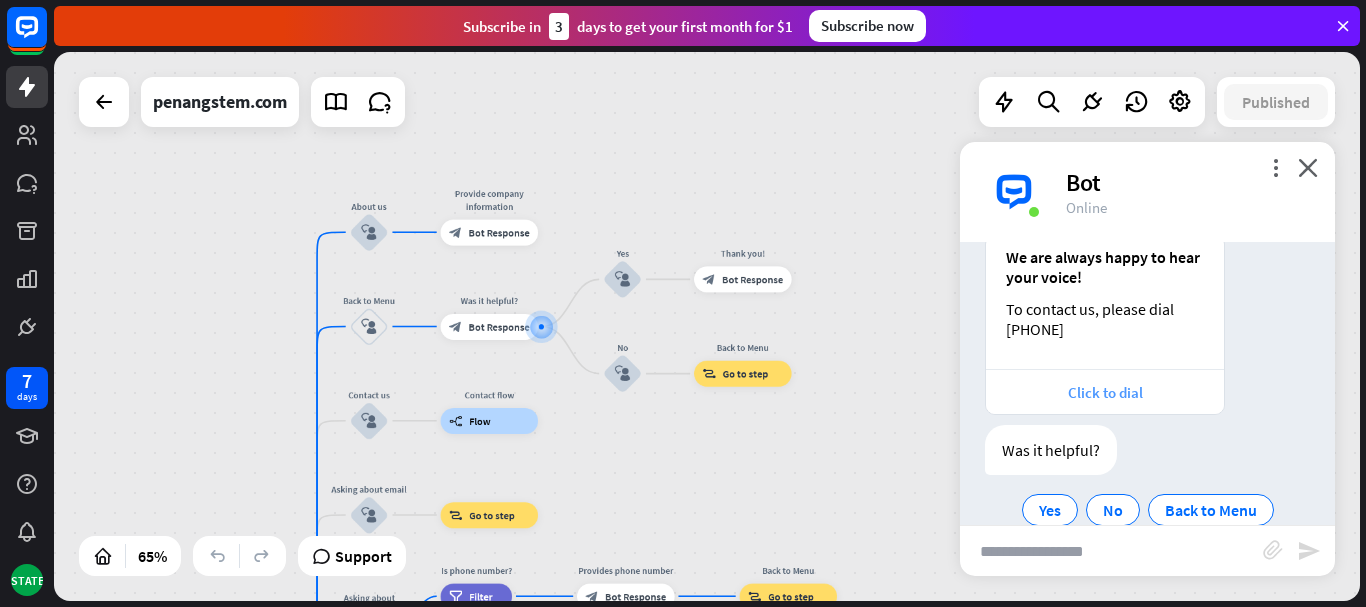 scroll, scrollTop: 1053, scrollLeft: 0, axis: vertical 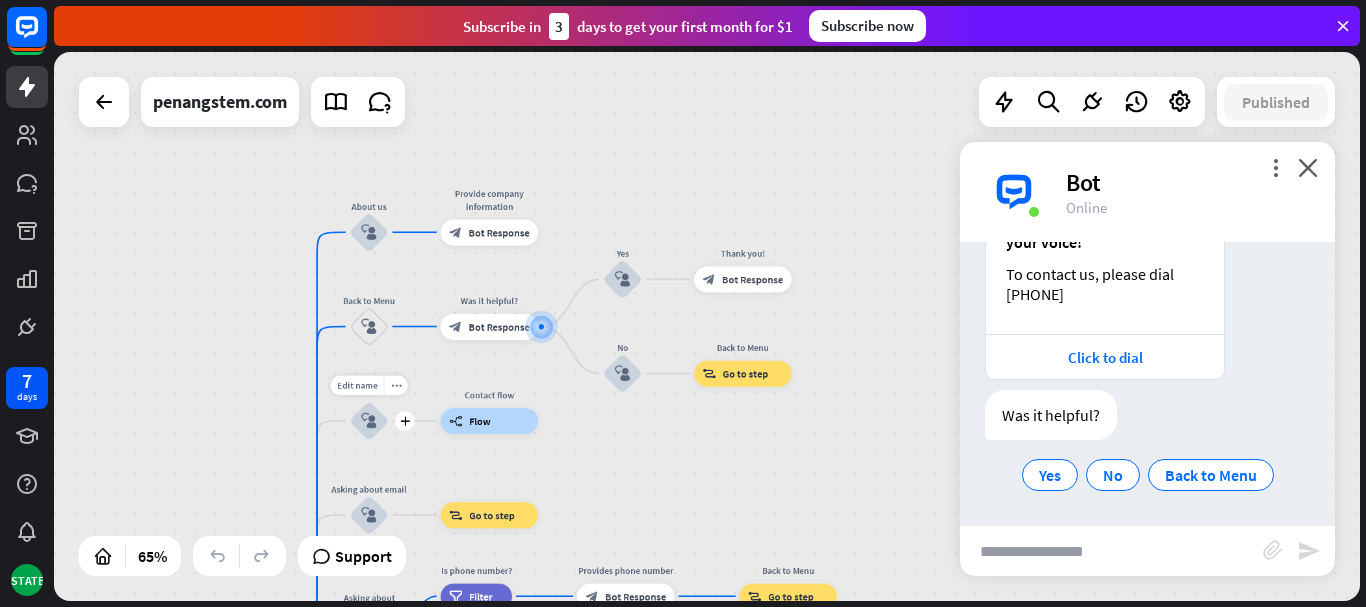 click on "block_user_input" at bounding box center (369, 420) 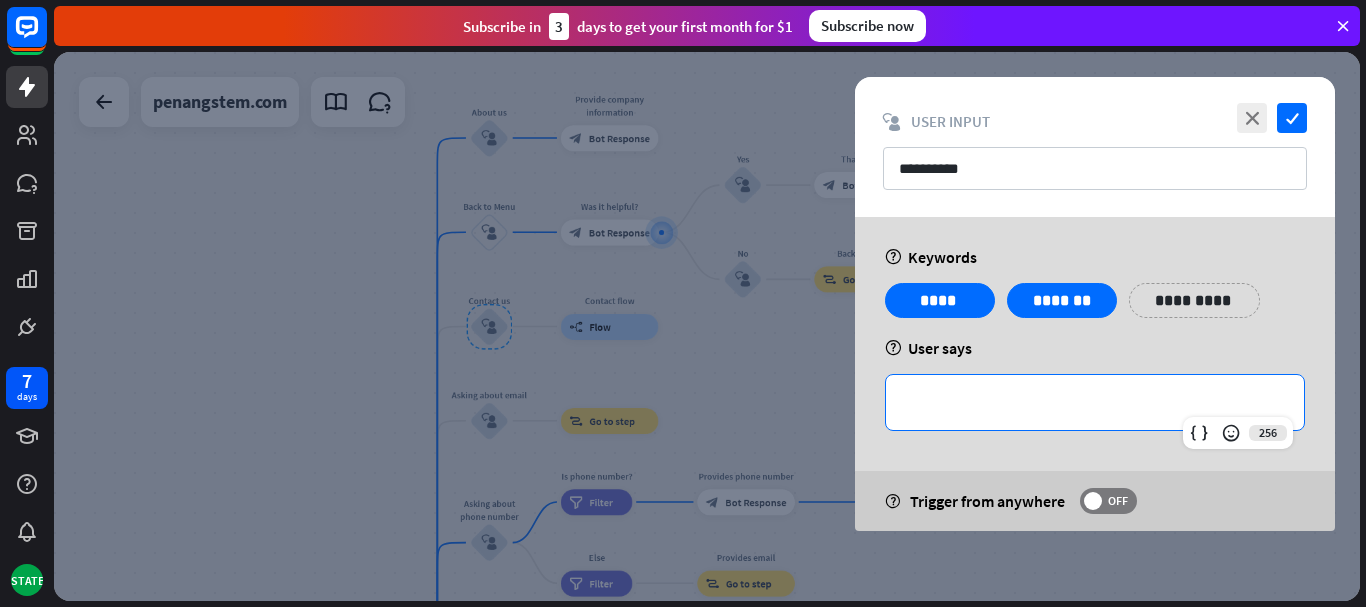 click on "**********" at bounding box center (1095, 402) 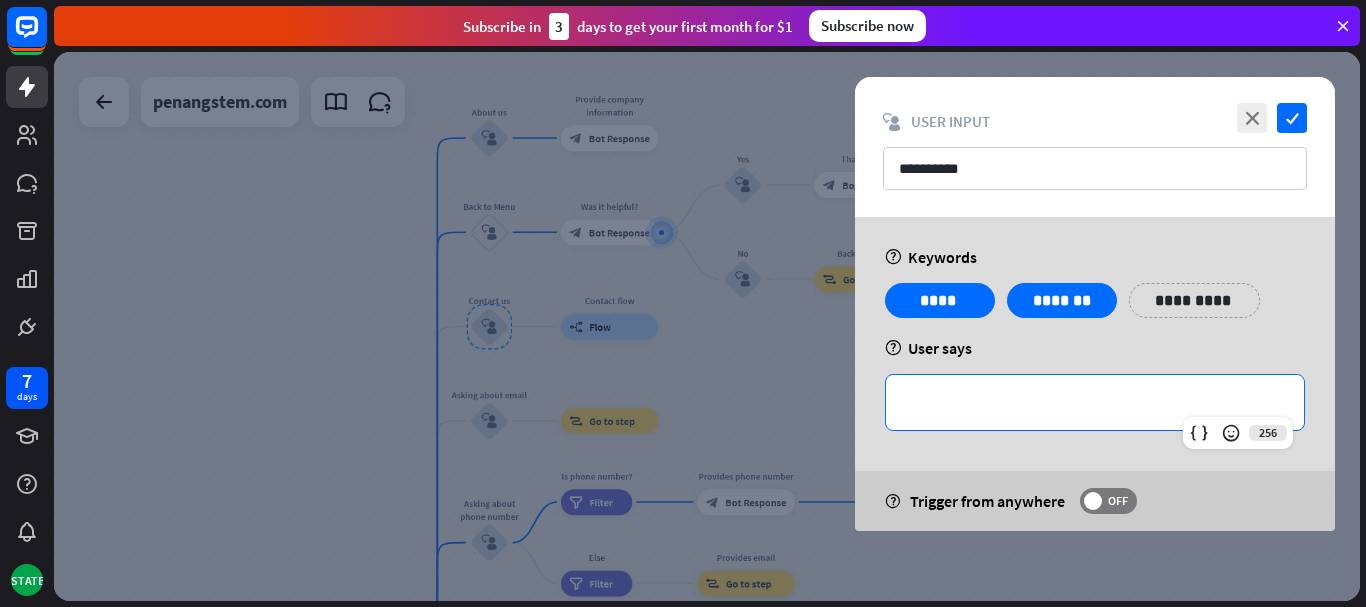 type 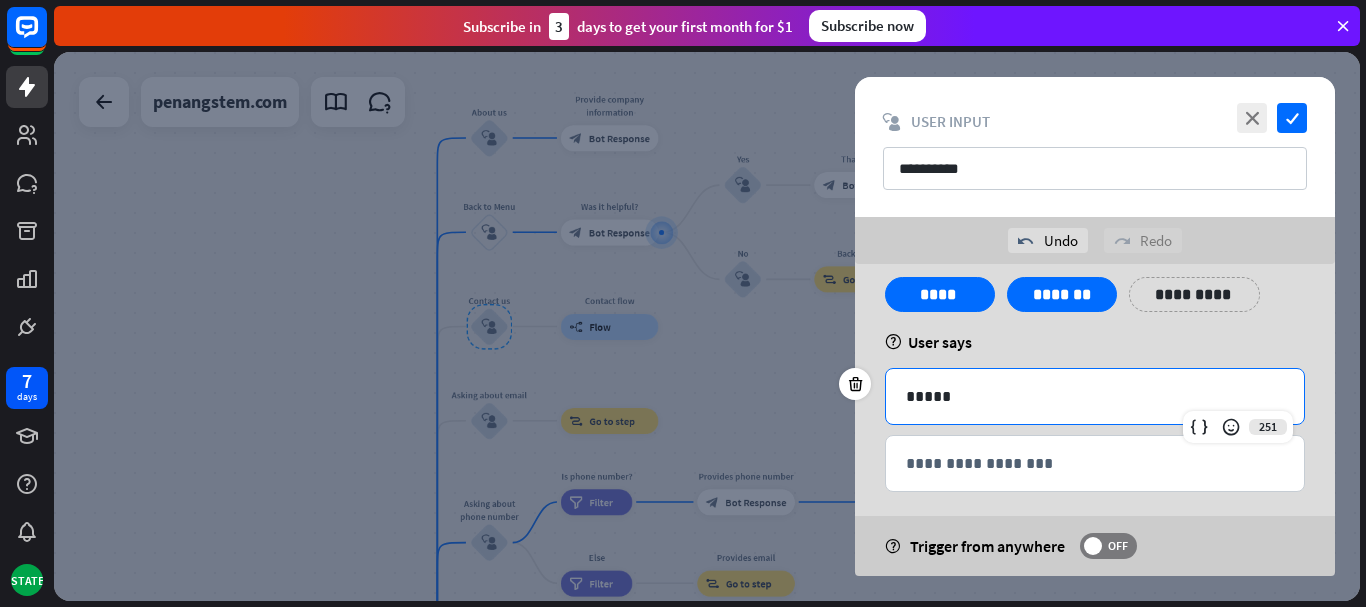 scroll, scrollTop: 69, scrollLeft: 0, axis: vertical 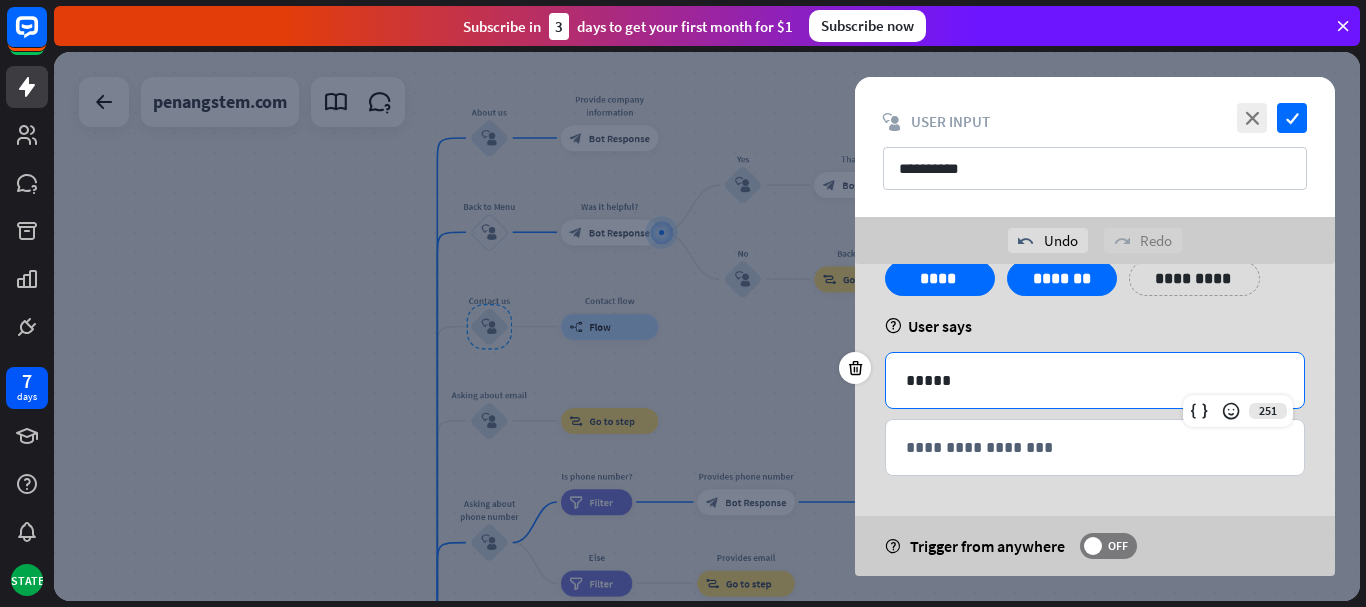 click on "*****" at bounding box center [1095, 380] 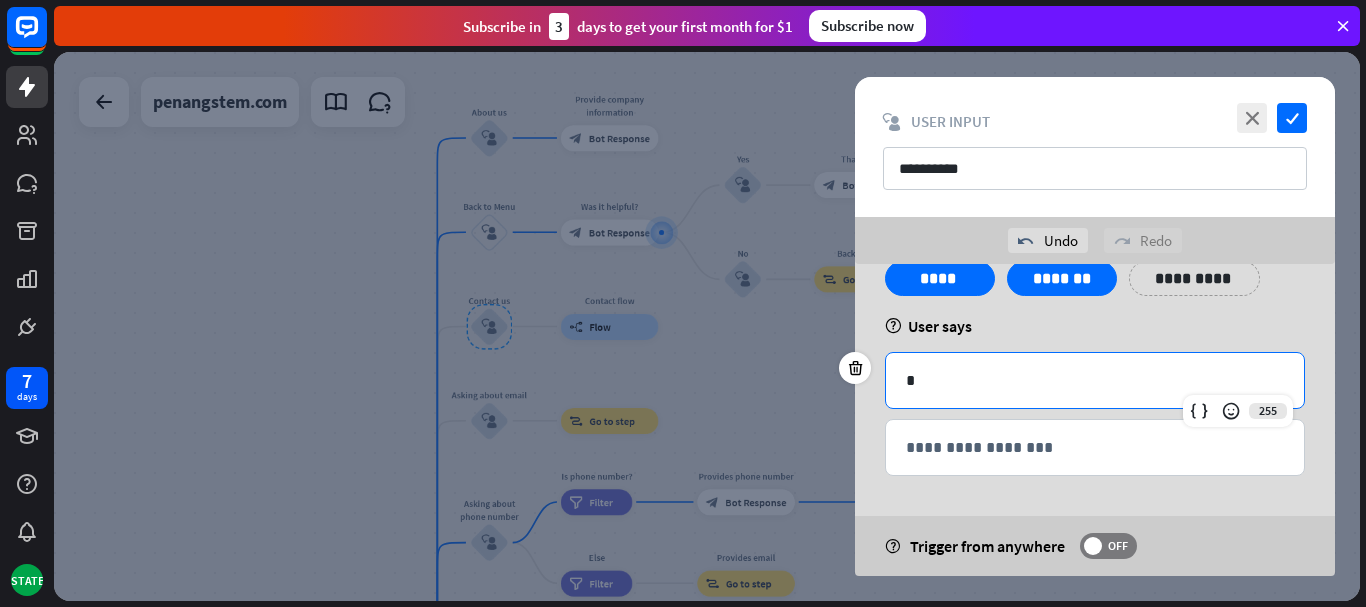 scroll, scrollTop: 0, scrollLeft: 0, axis: both 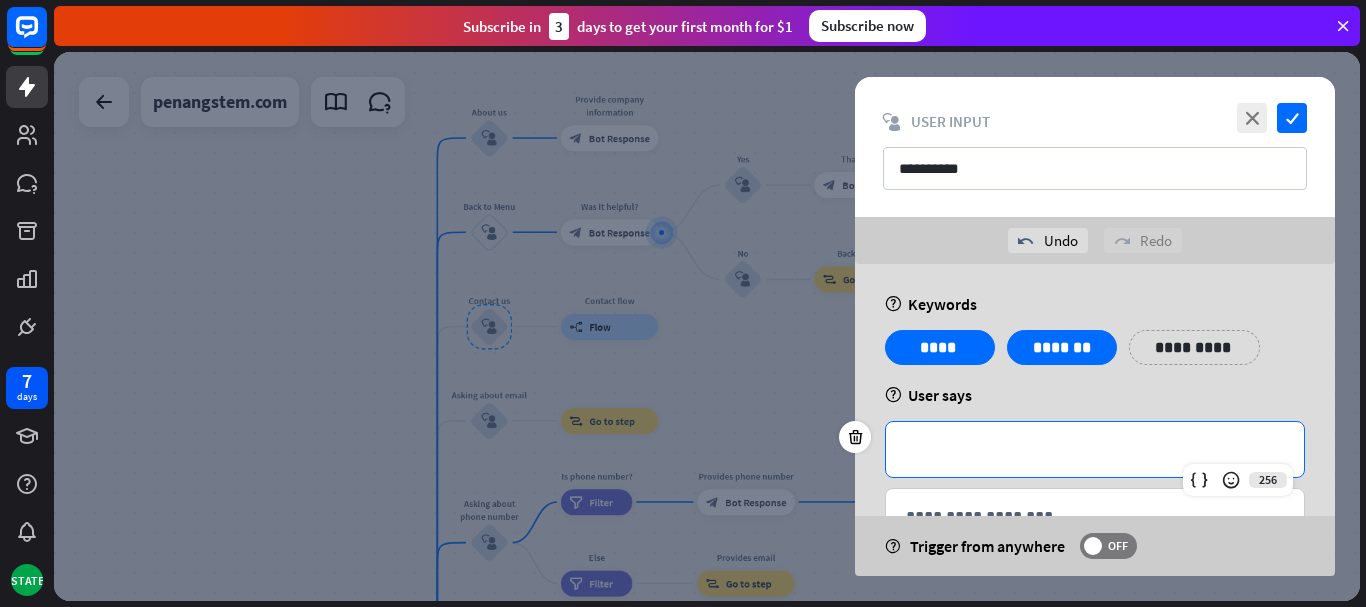 drag, startPoint x: 727, startPoint y: 270, endPoint x: 721, endPoint y: 285, distance: 16.155495 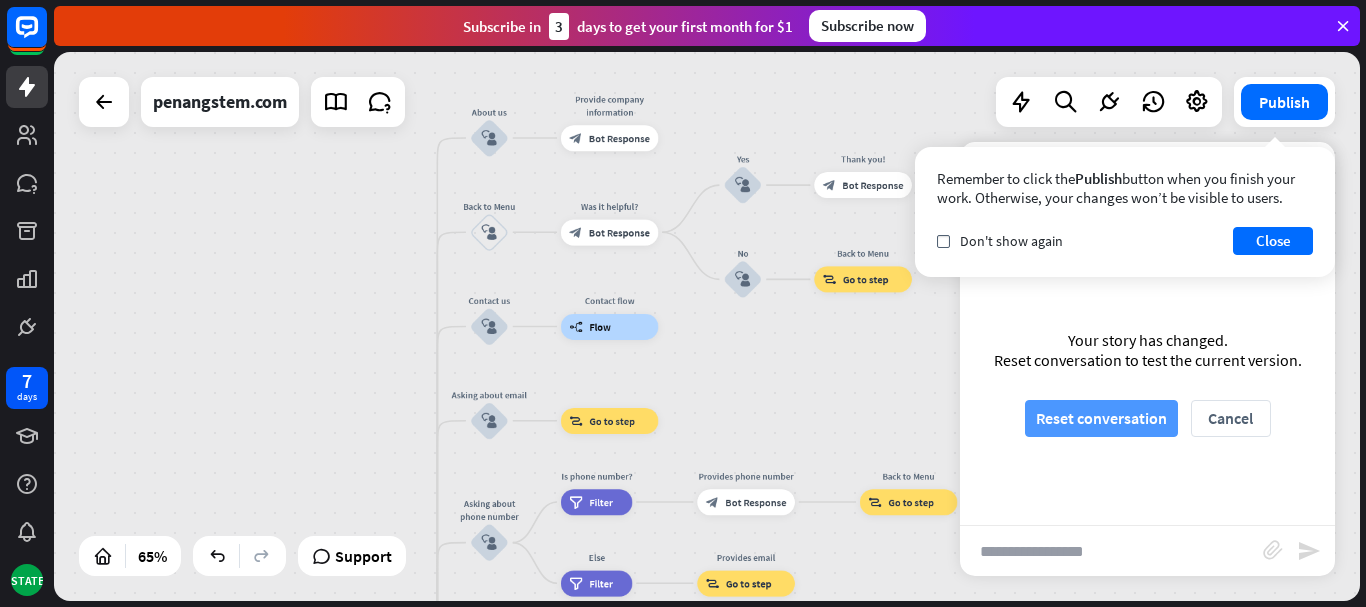 click on "Reset conversation" at bounding box center [1101, 418] 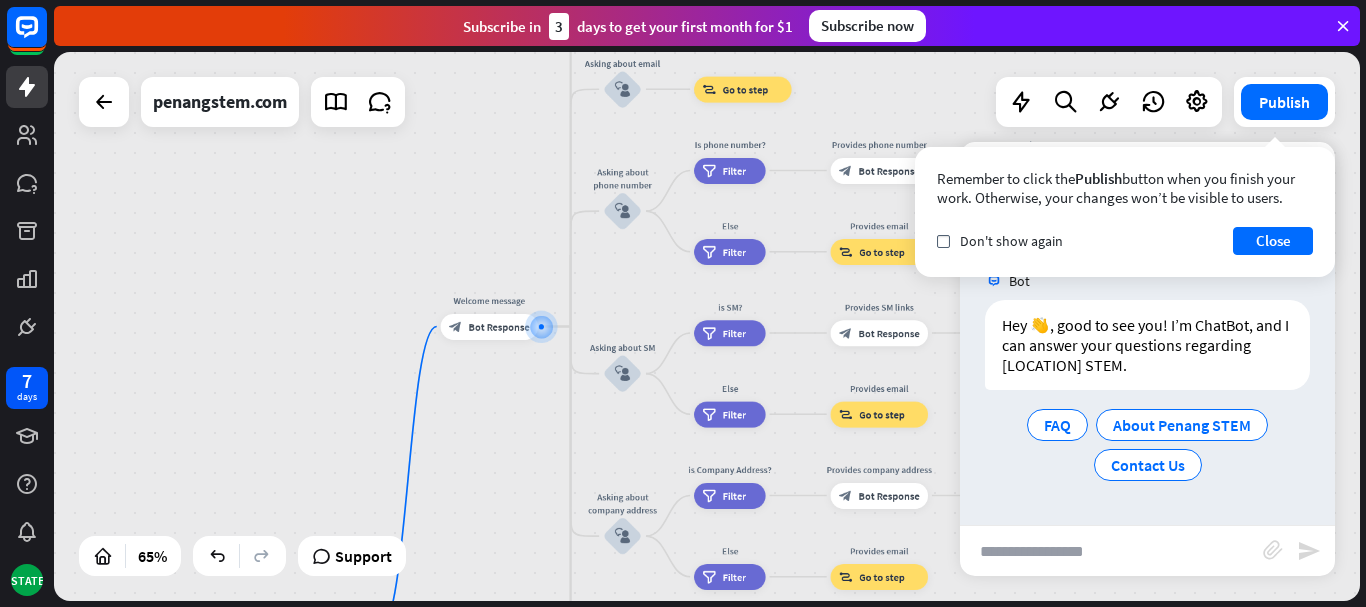click at bounding box center (1111, 551) 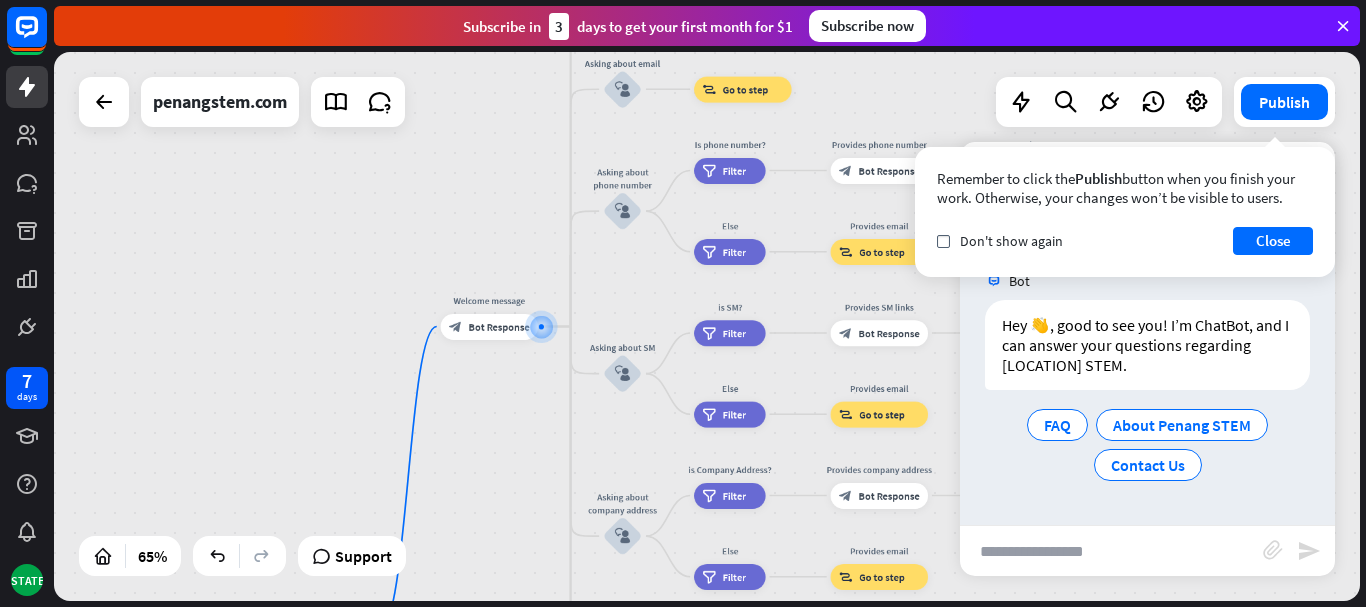 type on "*" 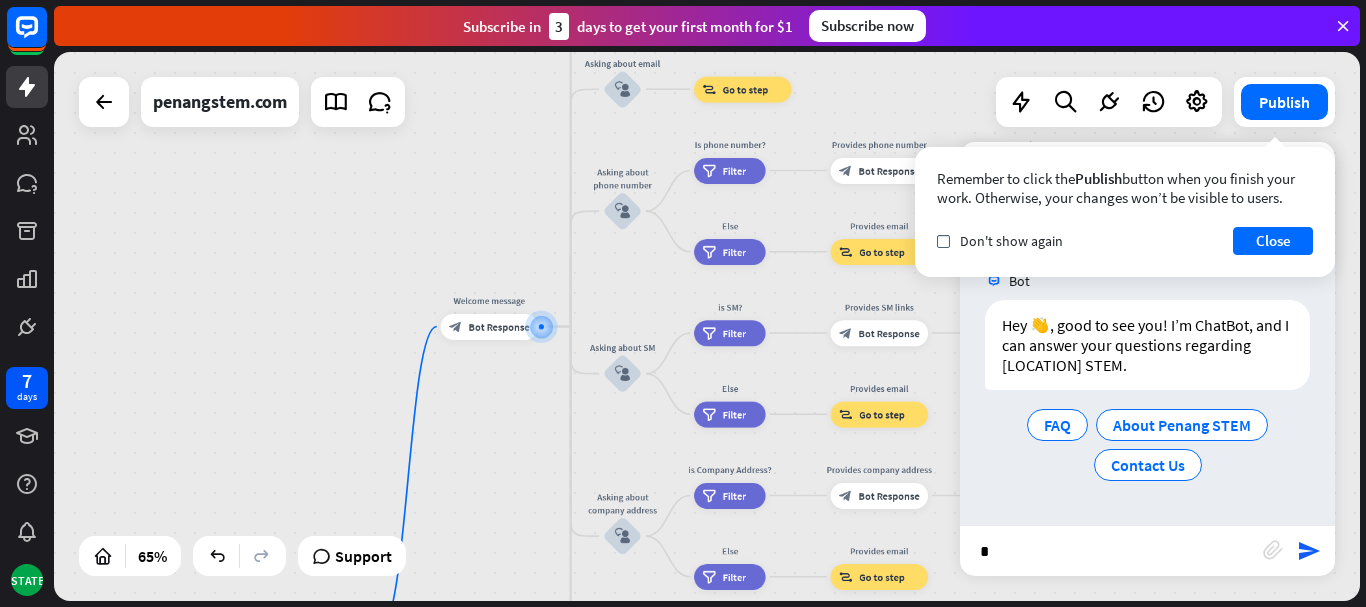 type 